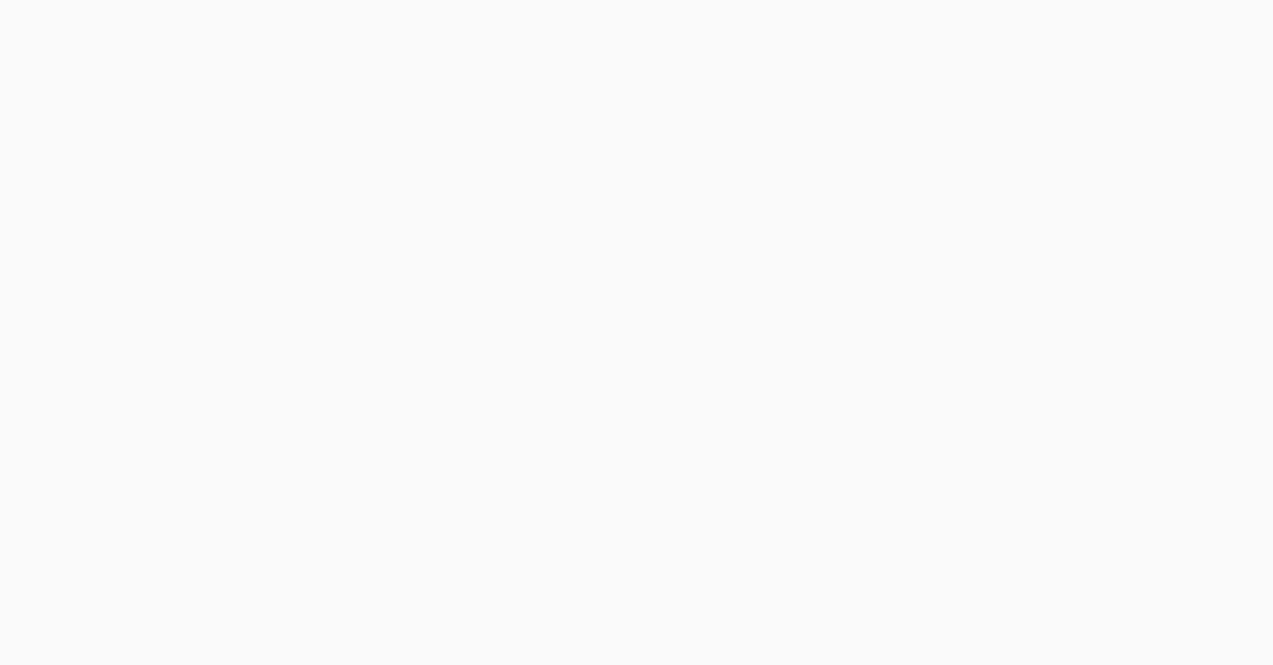 scroll, scrollTop: 0, scrollLeft: 0, axis: both 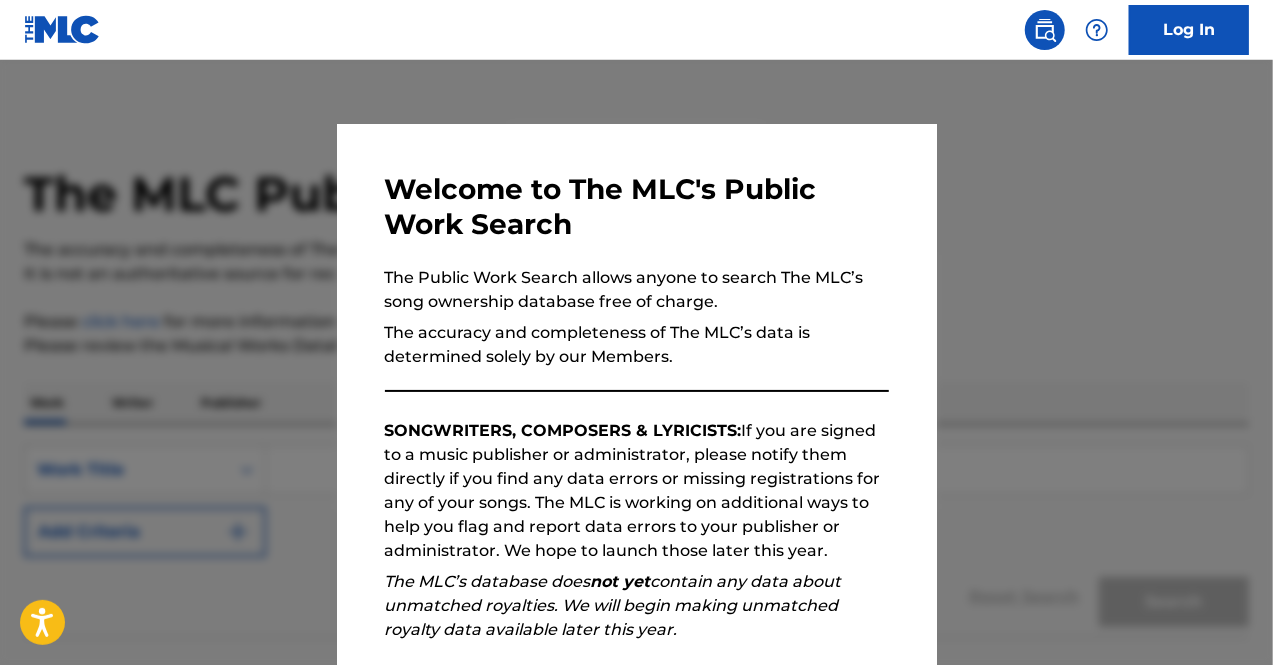 click at bounding box center (636, 392) 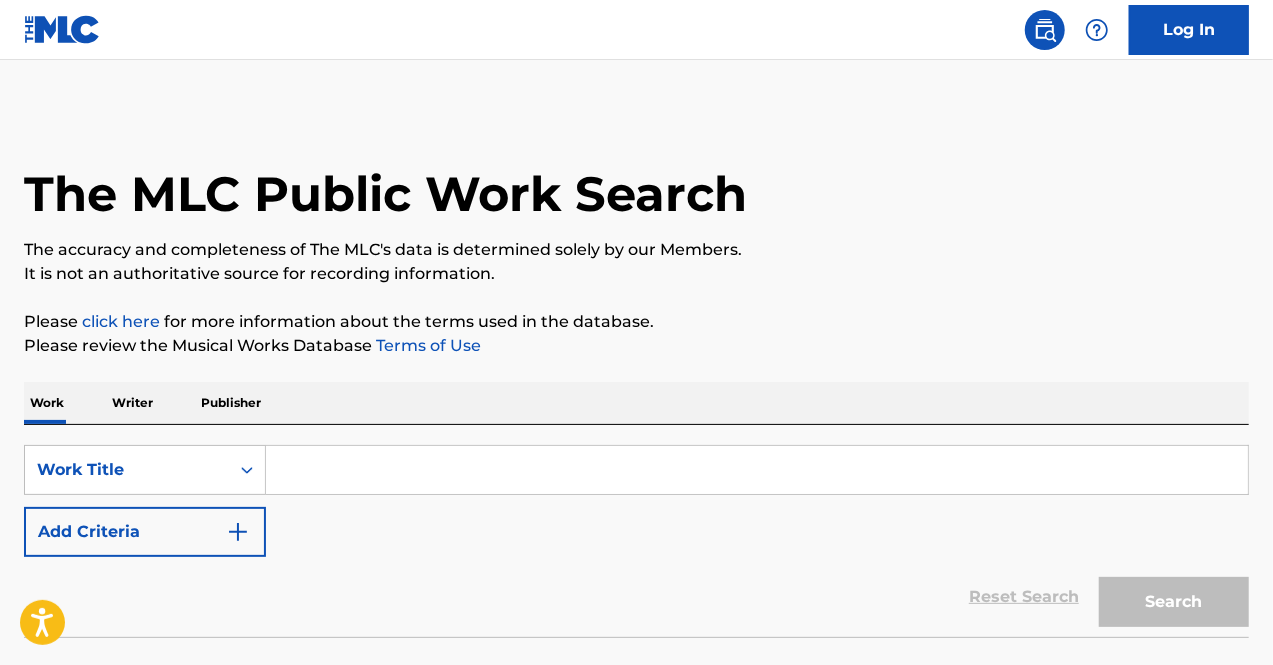 click at bounding box center [757, 470] 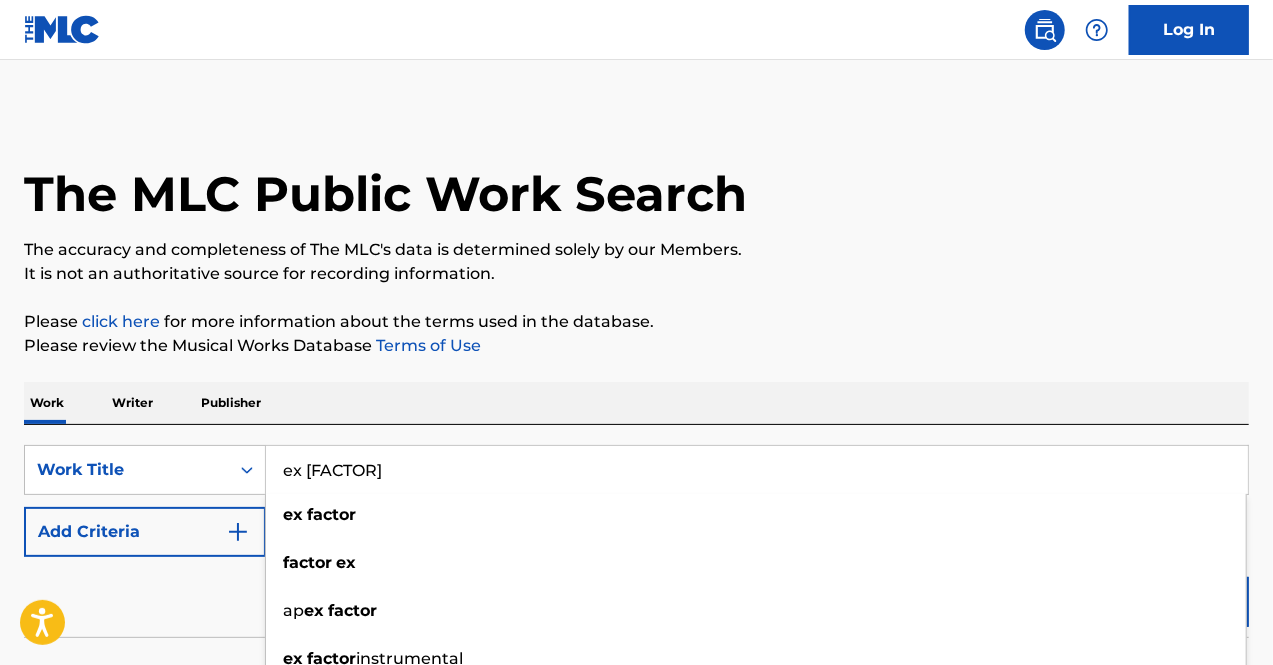 type on "ex [FACTOR]" 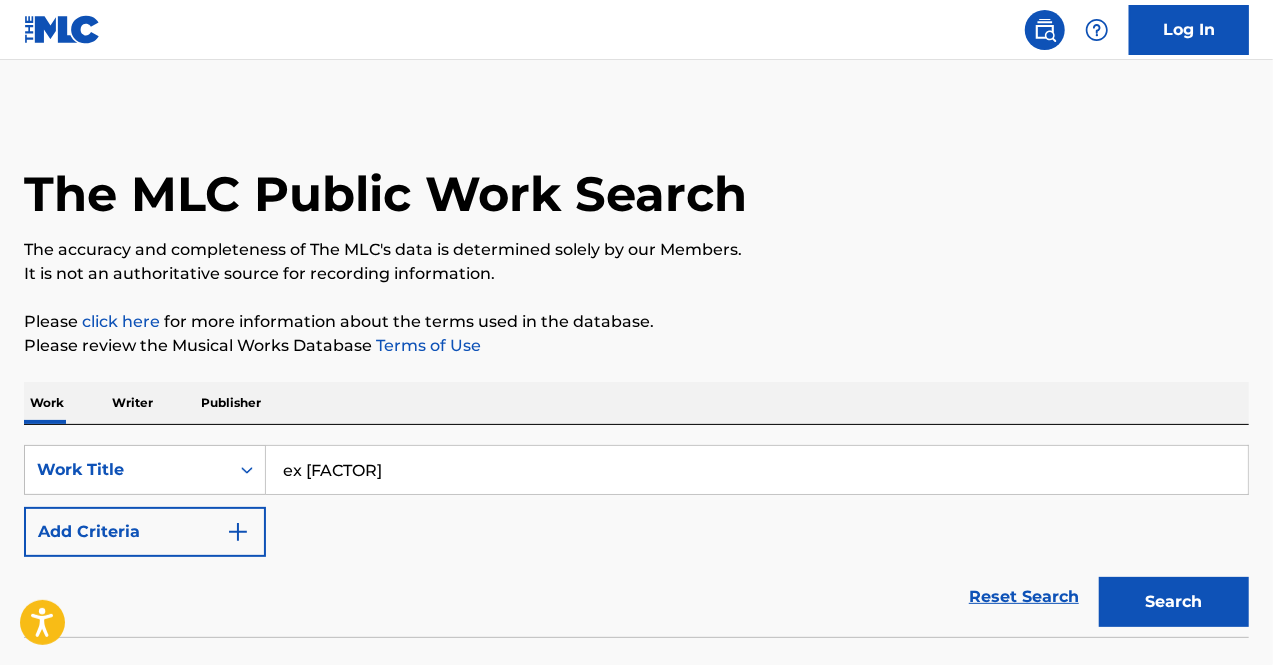 click on "Add Criteria" at bounding box center (145, 532) 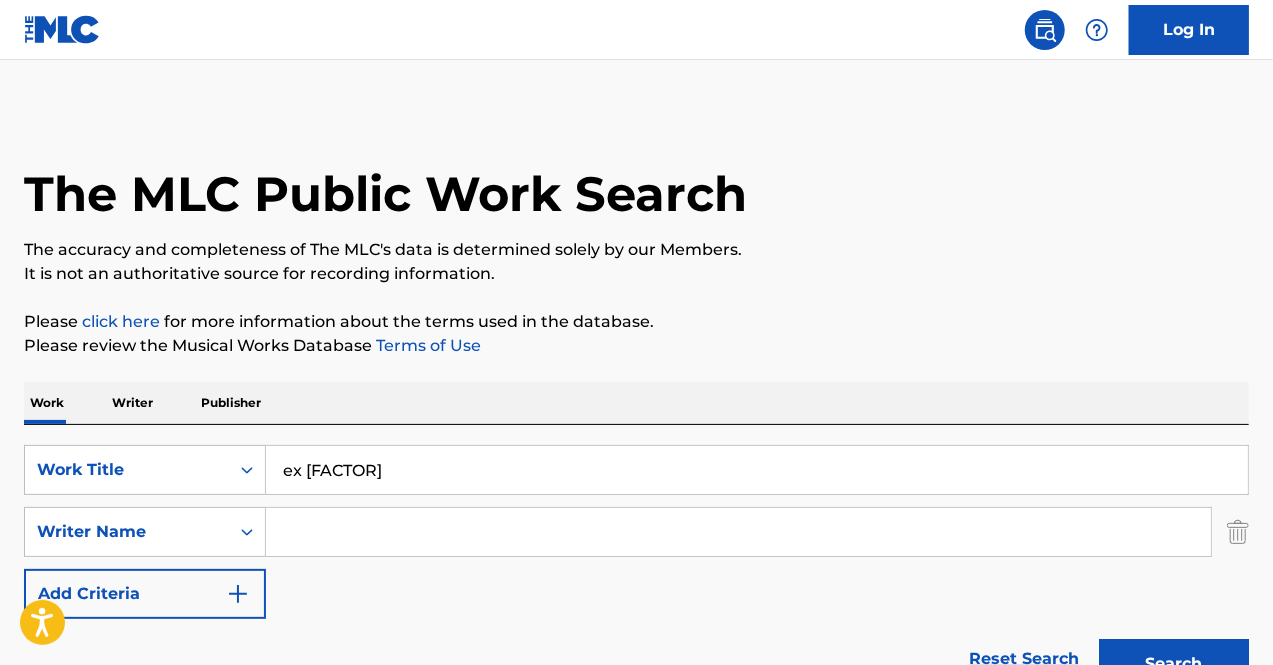 click at bounding box center [738, 532] 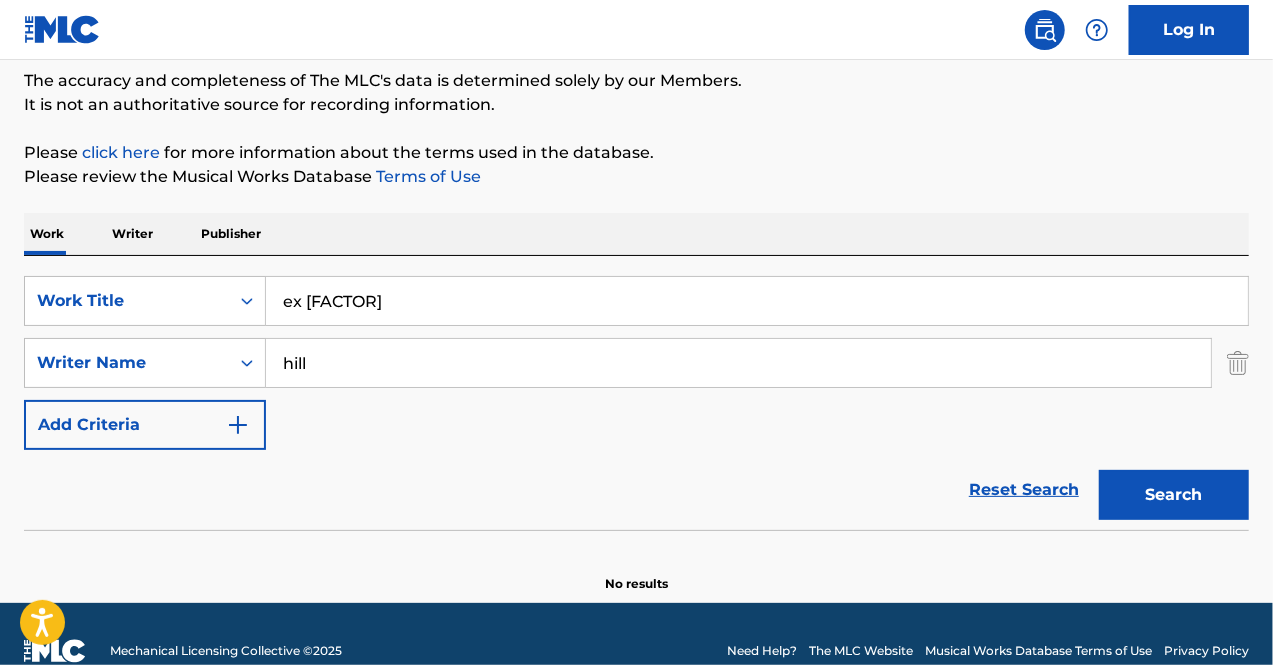 scroll, scrollTop: 202, scrollLeft: 0, axis: vertical 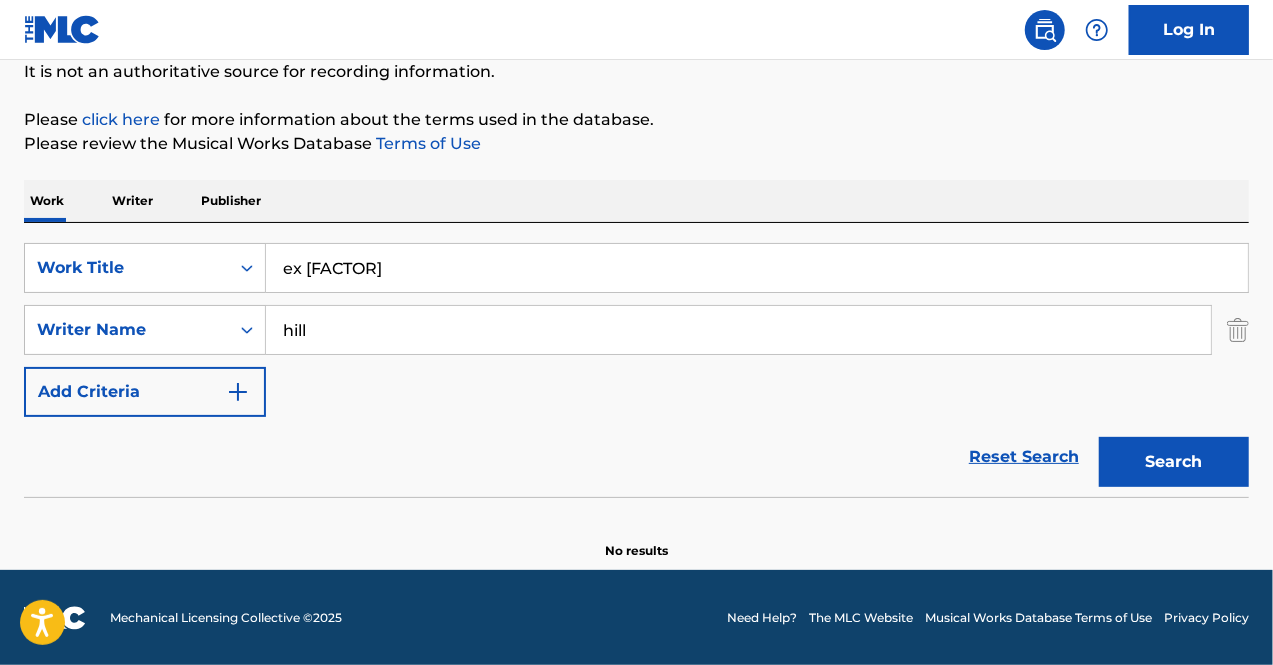 type on "hill" 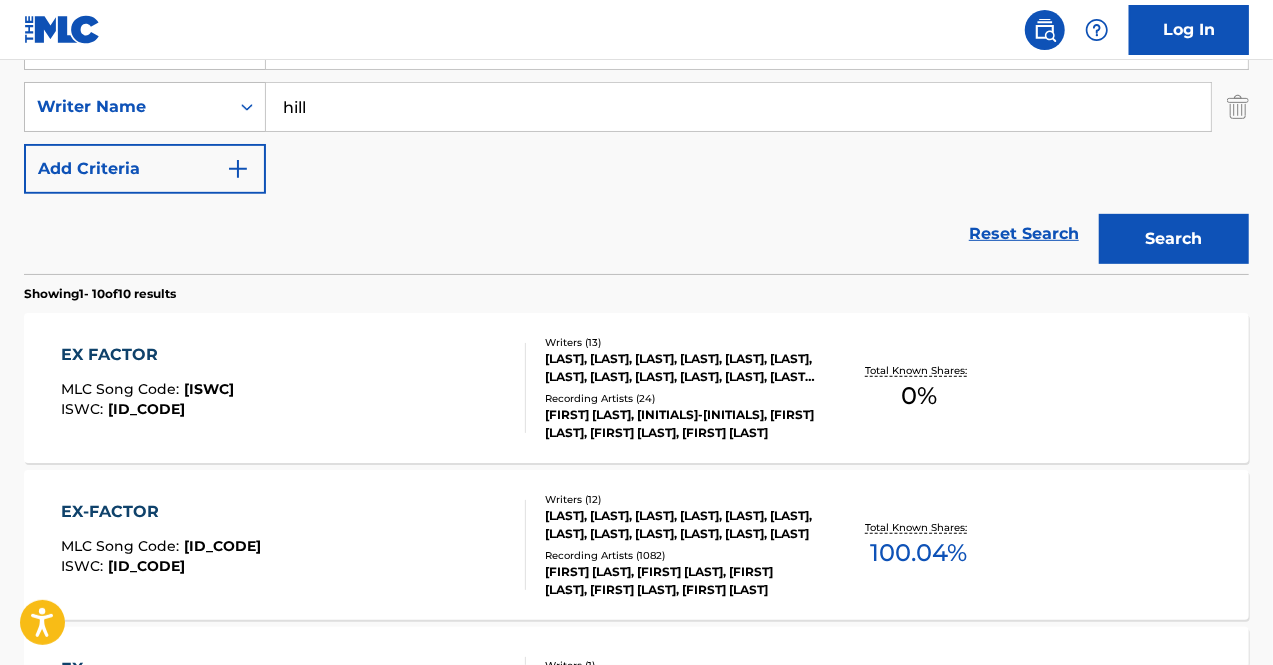 scroll, scrollTop: 426, scrollLeft: 0, axis: vertical 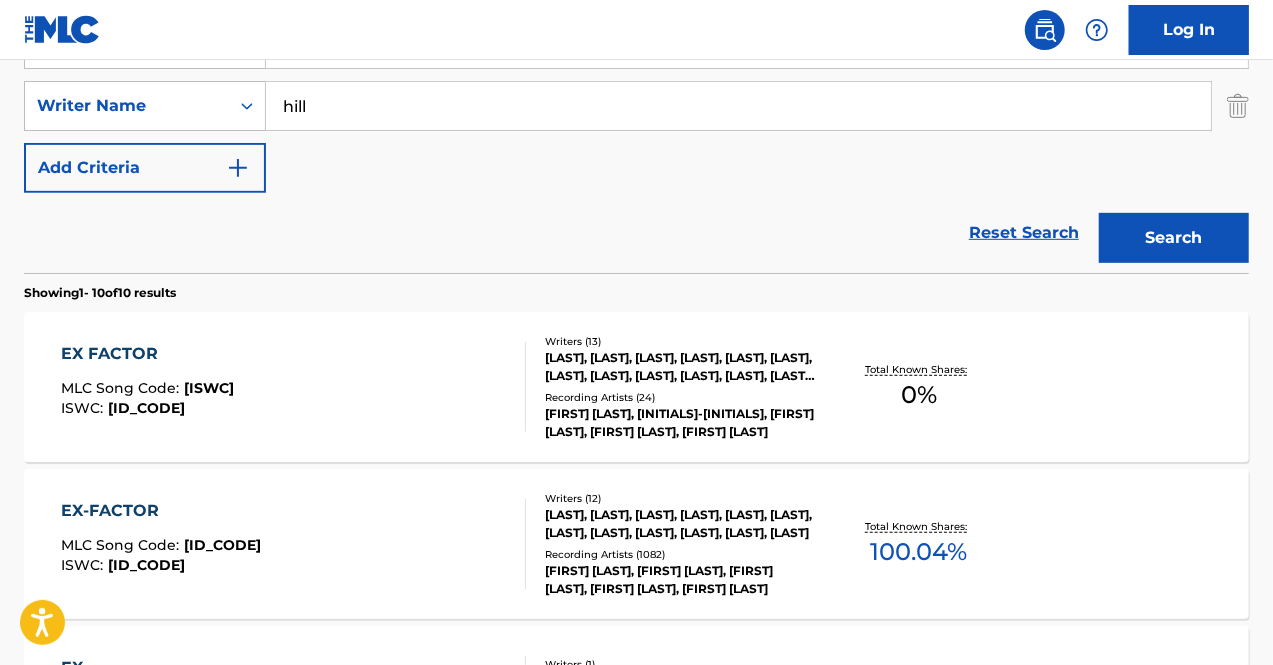 click on "[LAST], [LAST], [LAST], [LAST], [LAST], [LAST], [LAST], [LAST], [LAST], [LAST], [LAST], [LAST]" at bounding box center (681, 524) 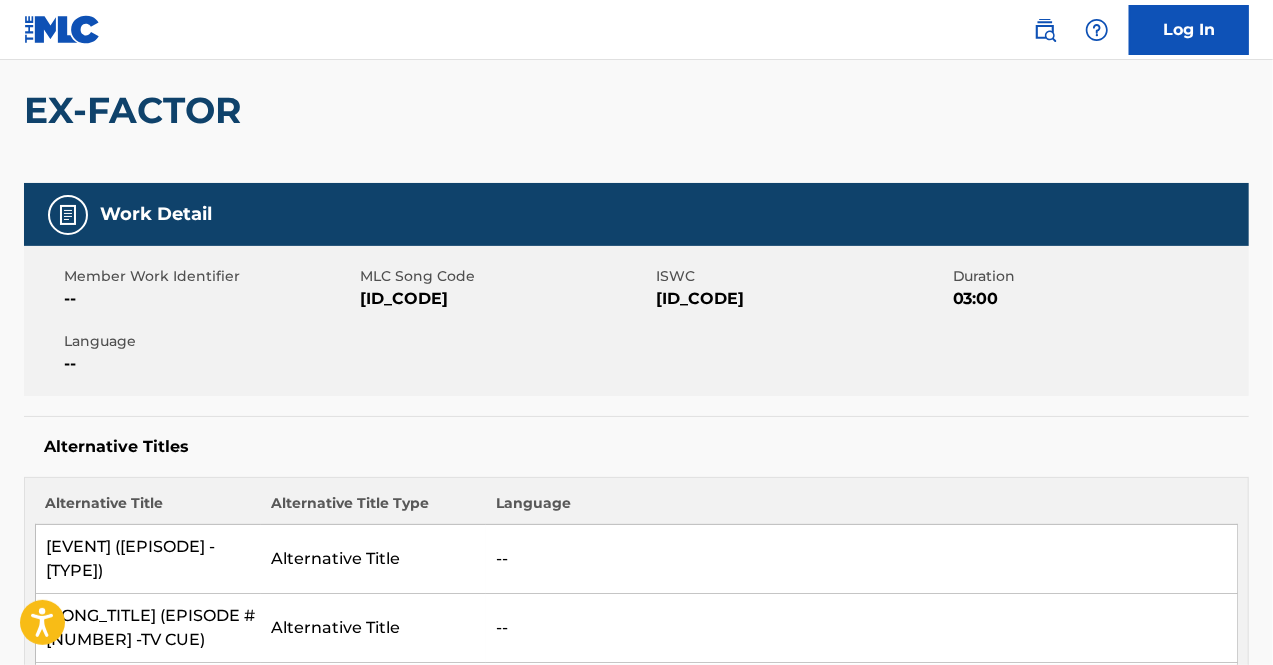 scroll, scrollTop: 92, scrollLeft: 0, axis: vertical 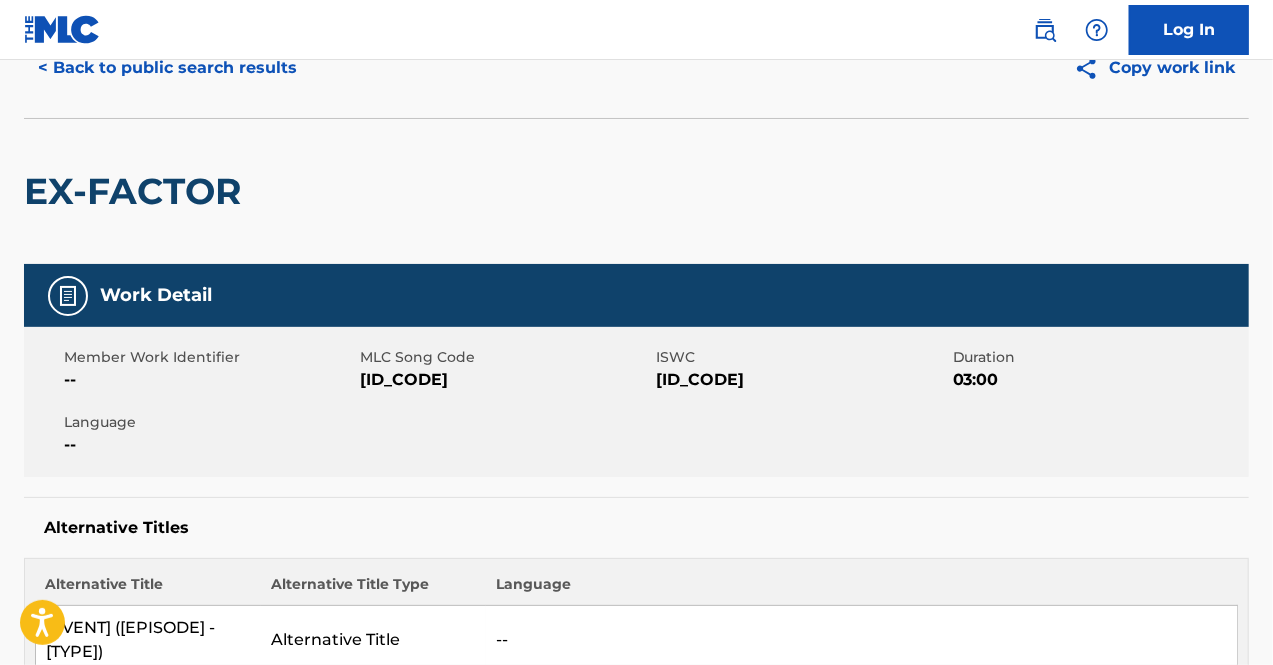 click on "< Back to public search results" at bounding box center (167, 68) 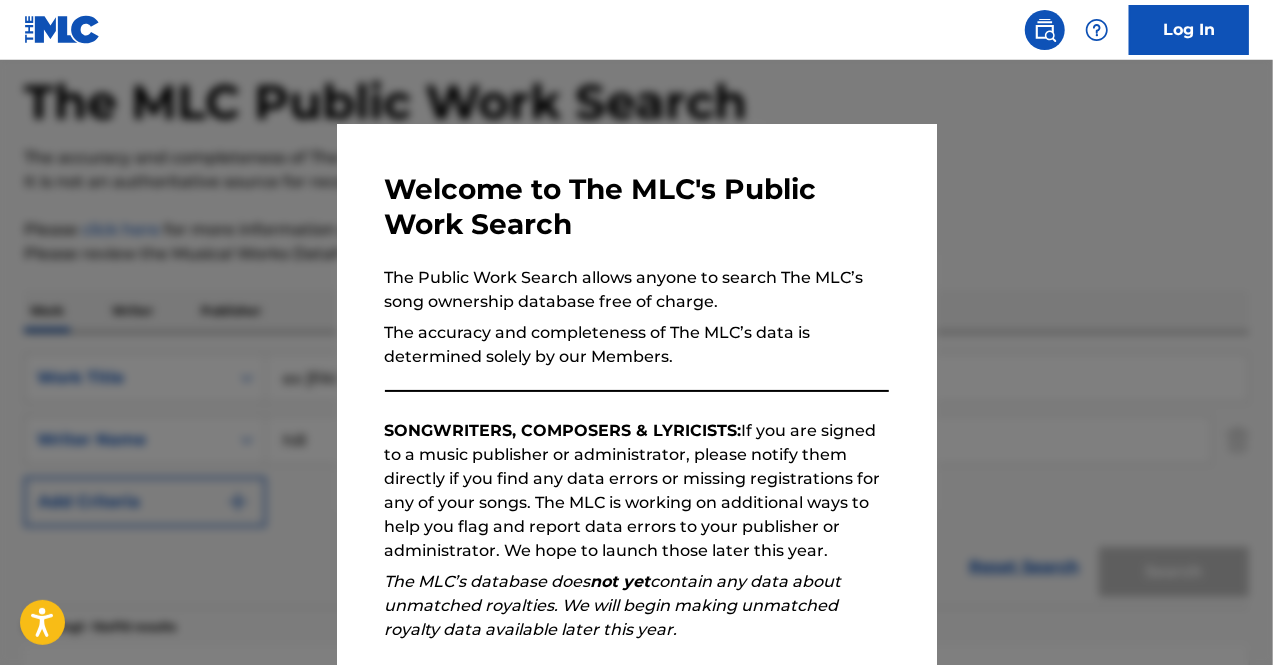 scroll, scrollTop: 426, scrollLeft: 0, axis: vertical 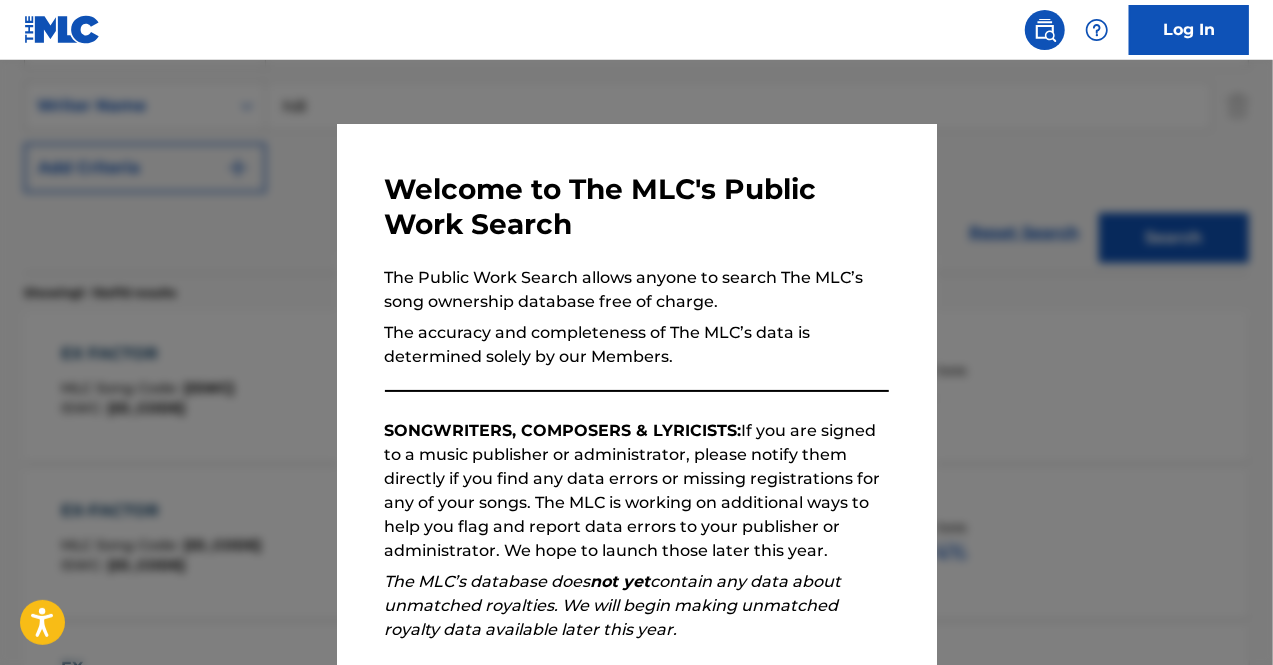 click at bounding box center (636, 392) 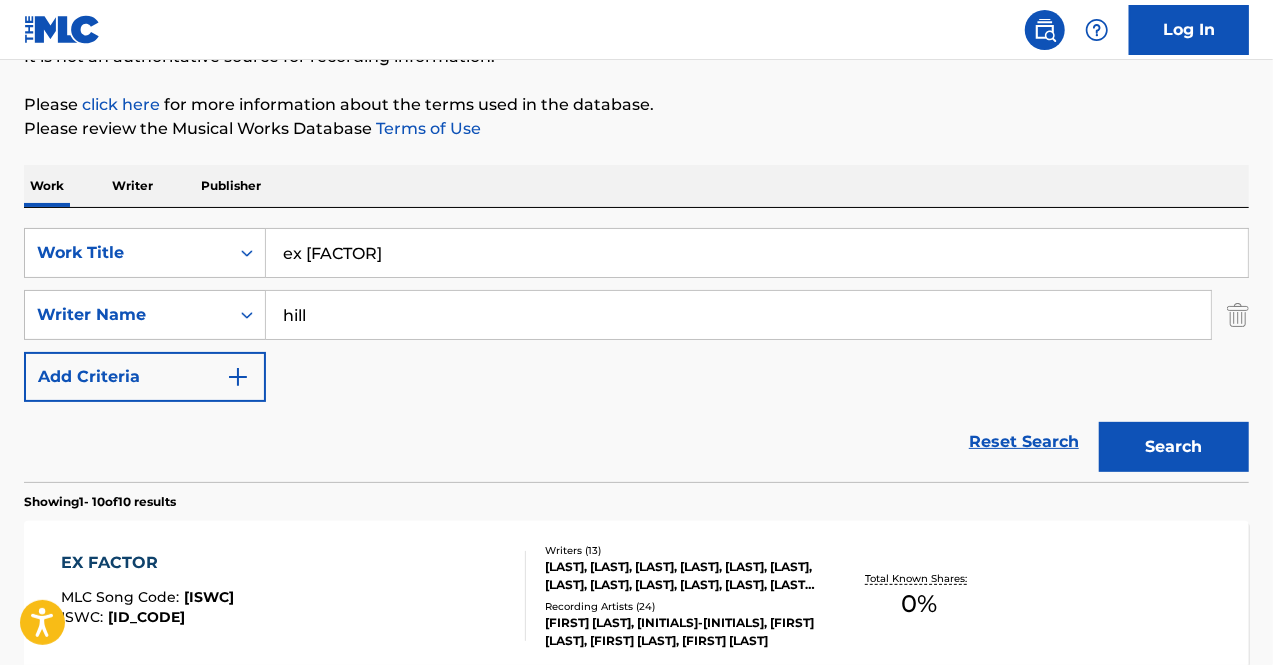 scroll, scrollTop: 216, scrollLeft: 0, axis: vertical 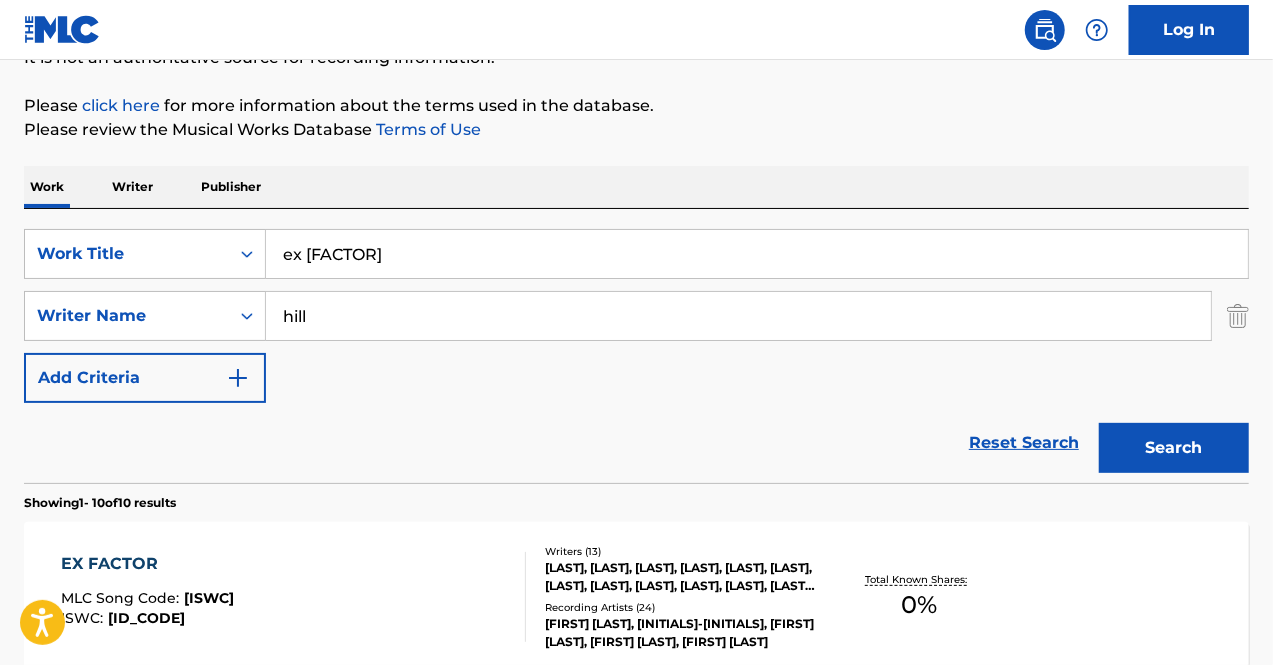 drag, startPoint x: 430, startPoint y: 257, endPoint x: 148, endPoint y: 209, distance: 286.05594 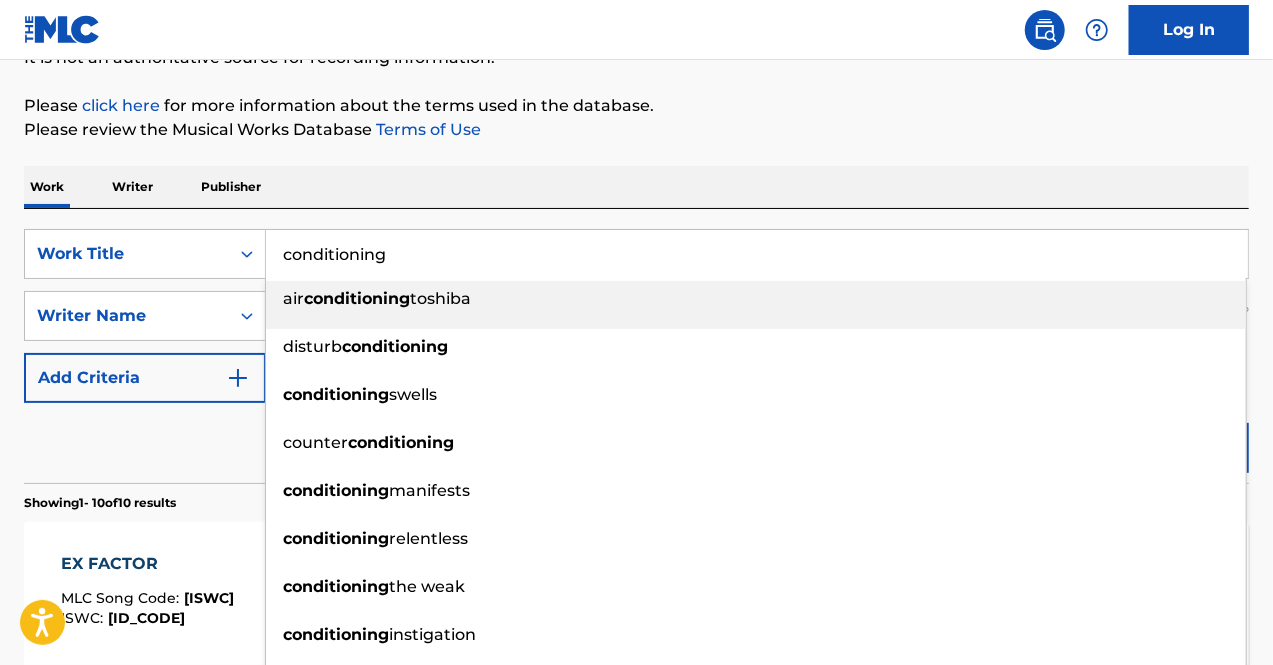 type on "conditioning" 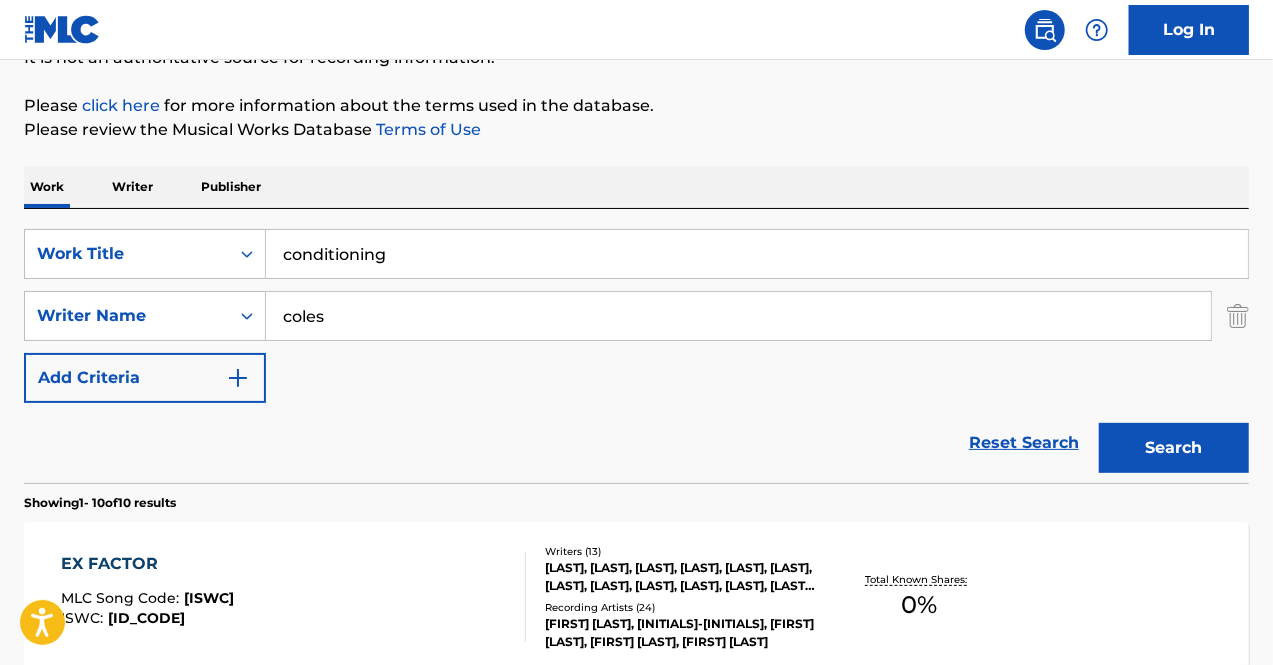 type on "coles" 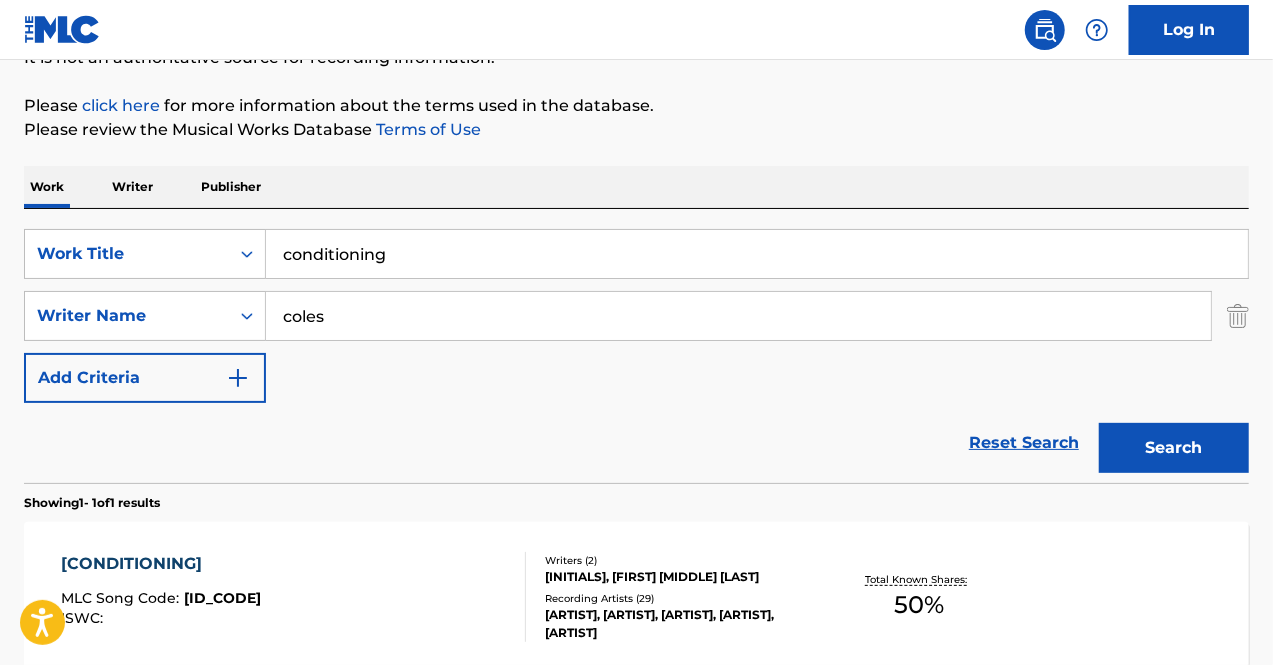 scroll, scrollTop: 422, scrollLeft: 0, axis: vertical 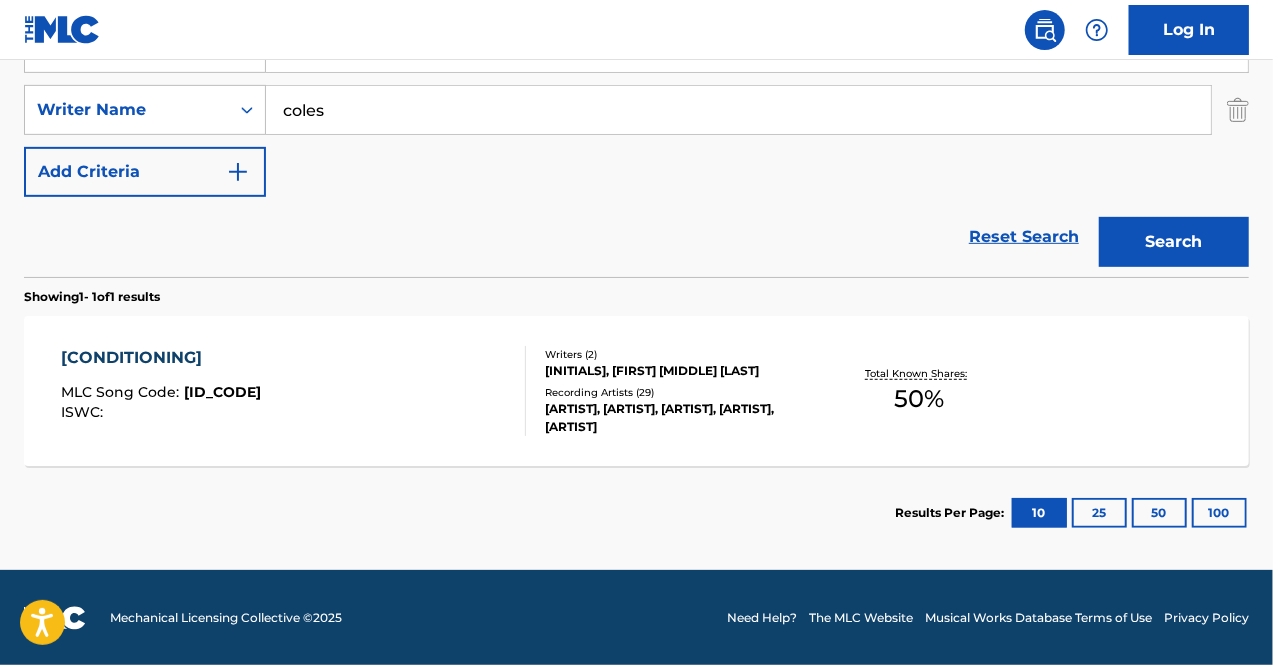 click on "CONDITIONING MLC Song Code : CB24UV ISWC :" at bounding box center [294, 391] 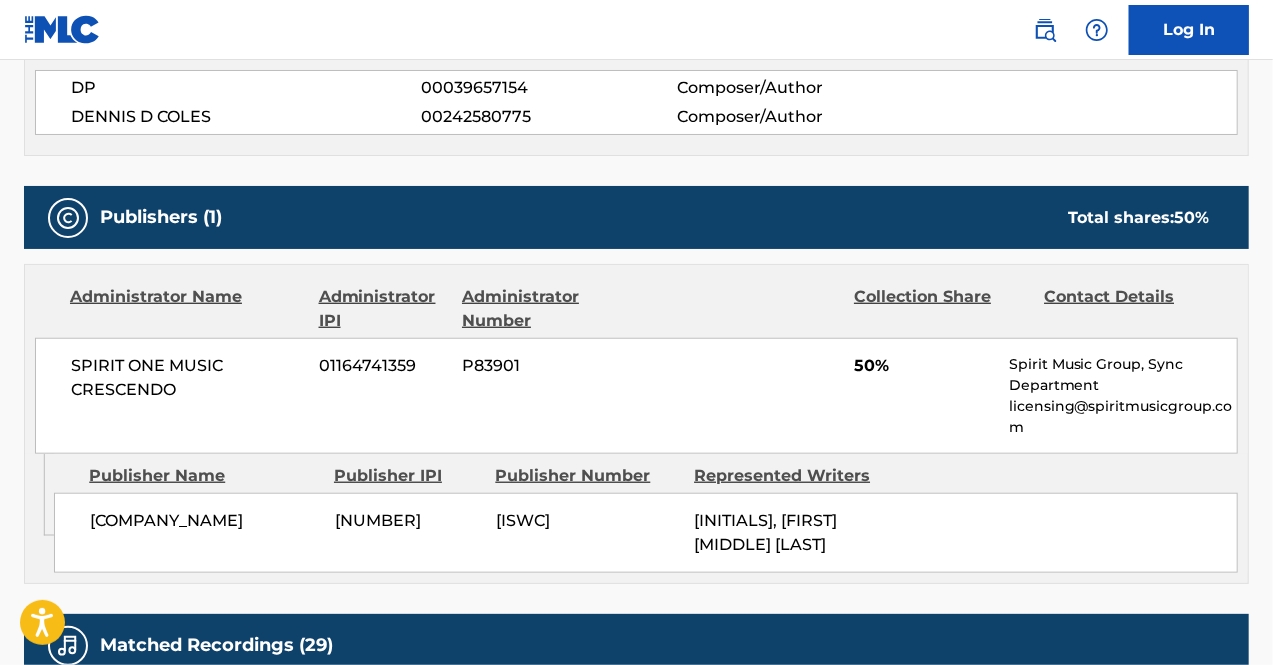 scroll, scrollTop: 0, scrollLeft: 0, axis: both 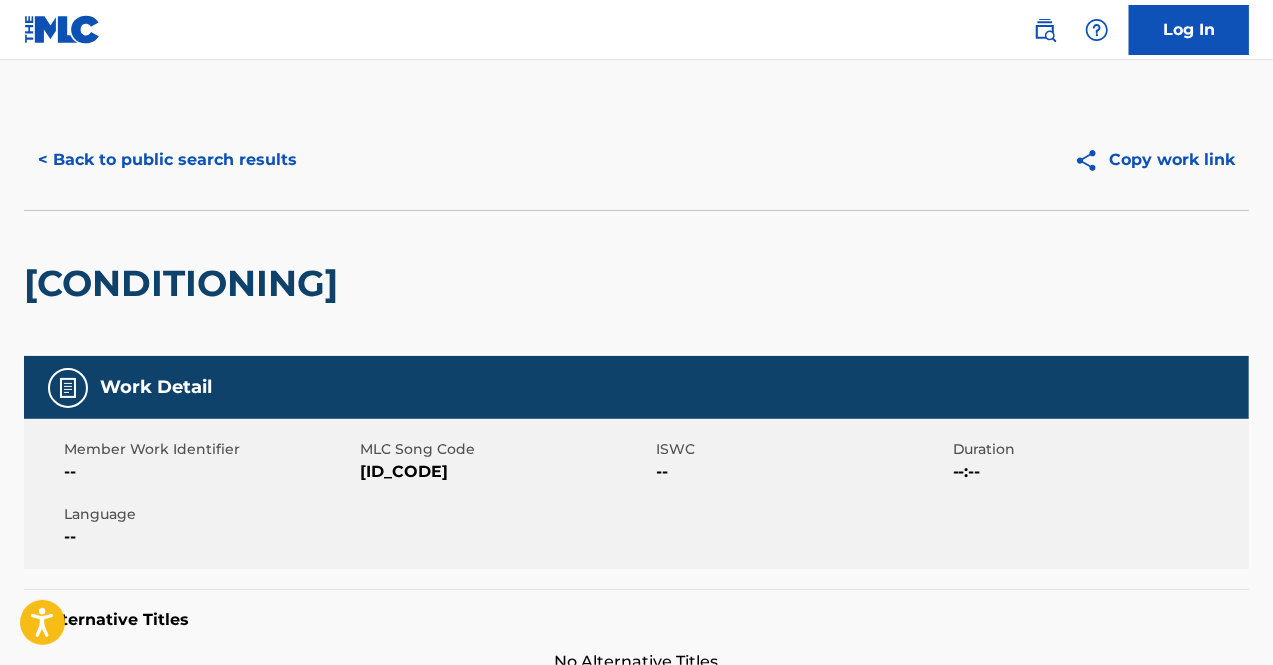click on "< Back to public search results" at bounding box center (167, 160) 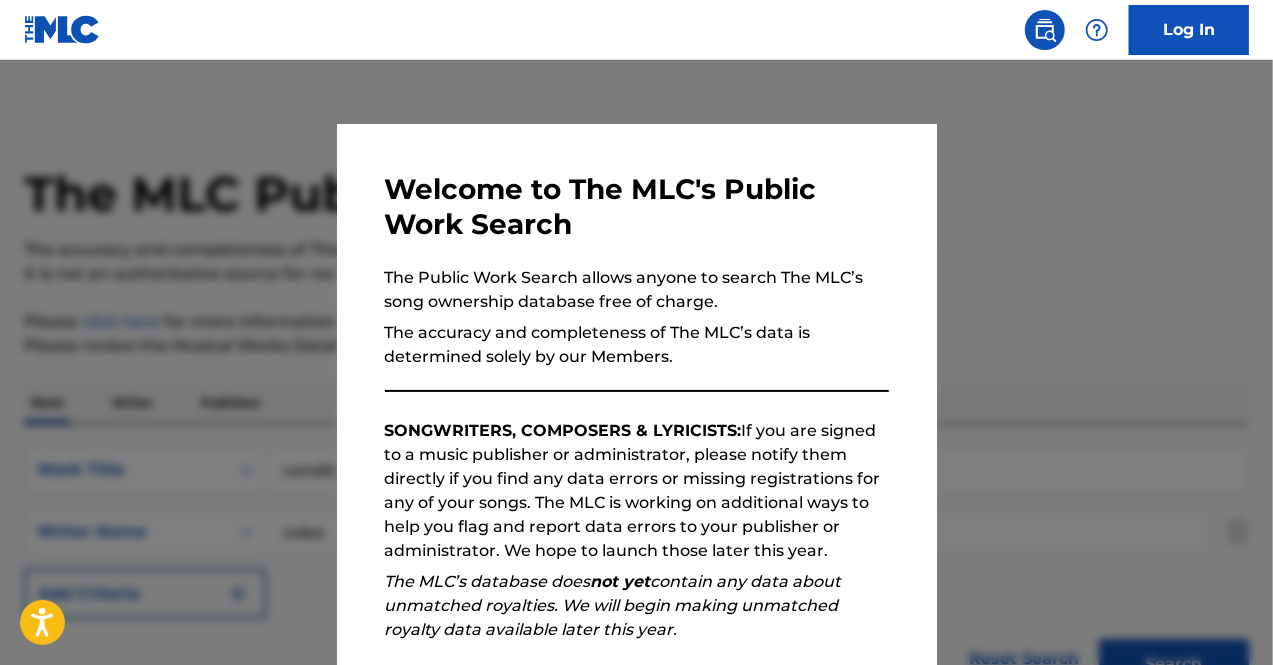 scroll, scrollTop: 308, scrollLeft: 0, axis: vertical 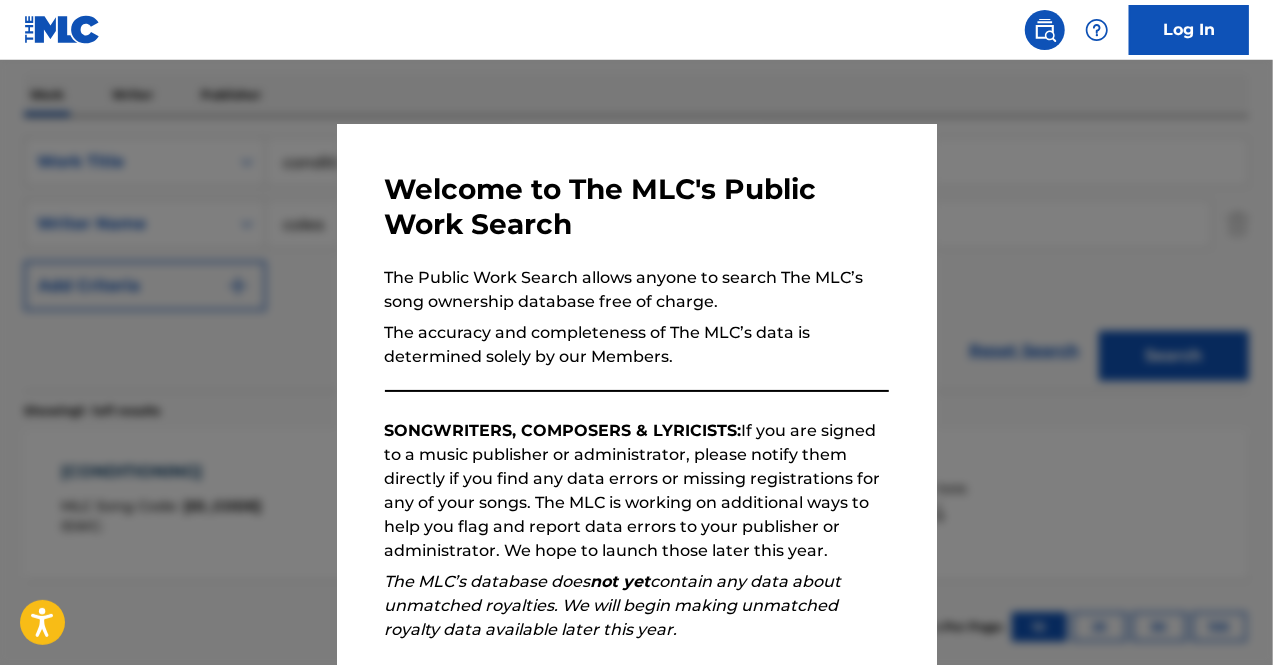 click at bounding box center (636, 392) 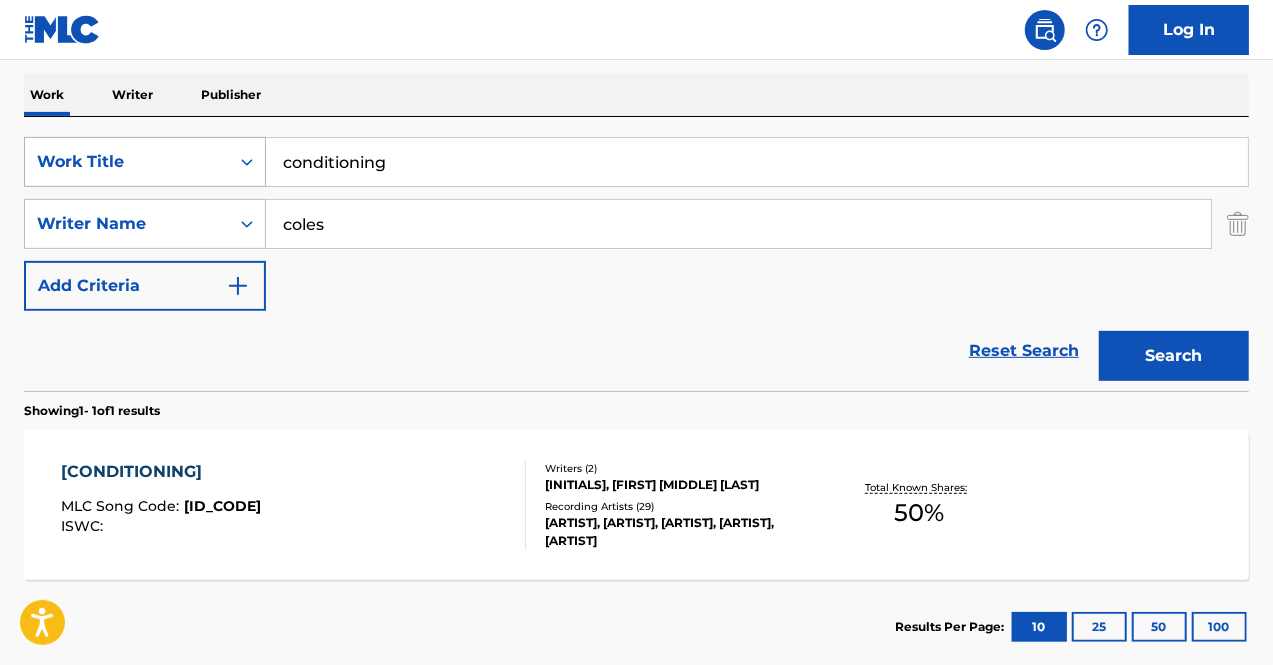 drag, startPoint x: 452, startPoint y: 163, endPoint x: 192, endPoint y: 140, distance: 261.01532 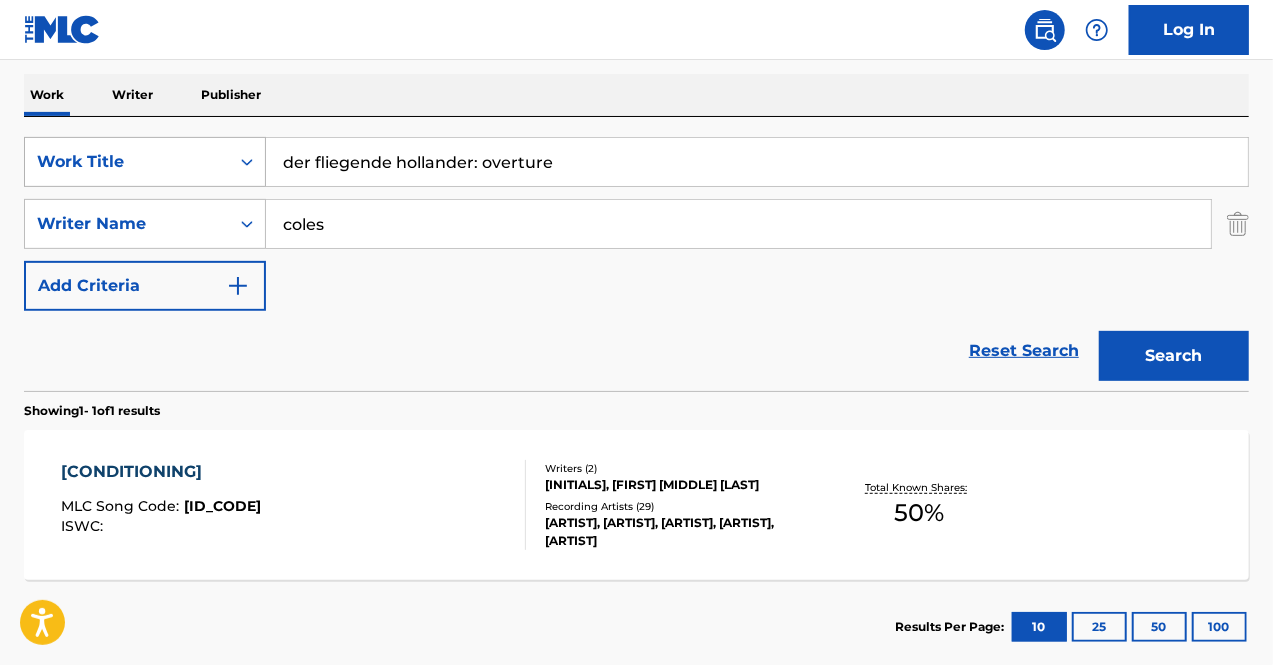 drag, startPoint x: 357, startPoint y: 149, endPoint x: 110, endPoint y: 159, distance: 247.20235 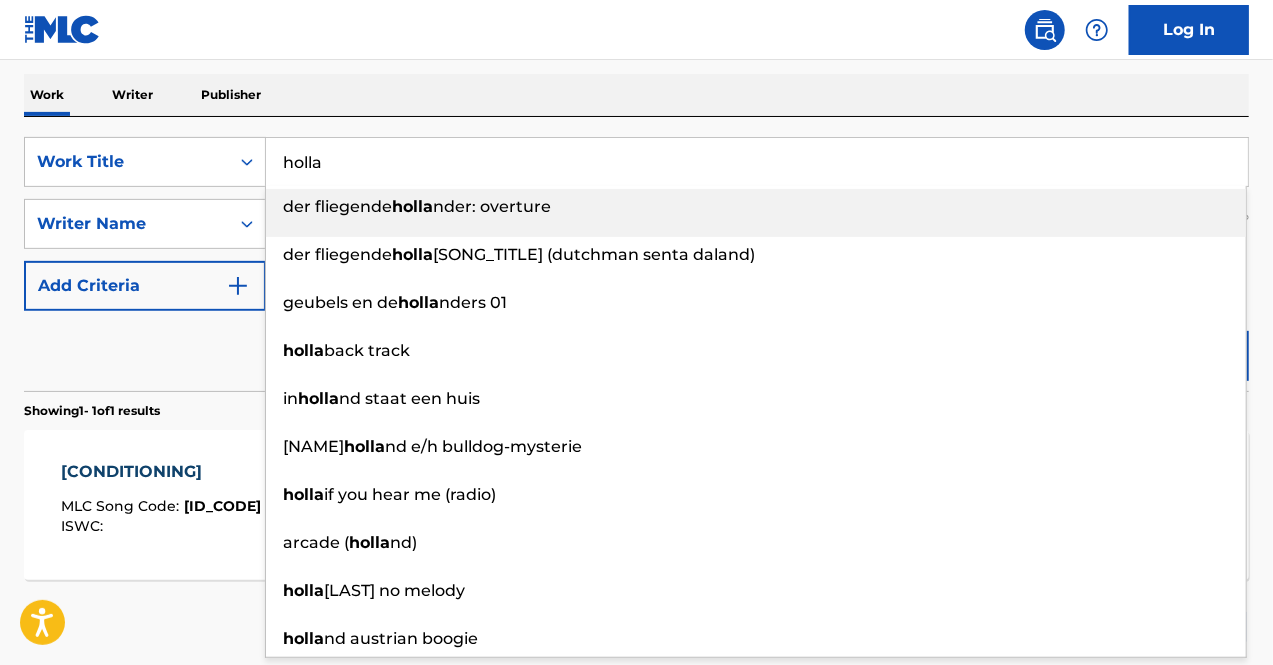 type on "holla" 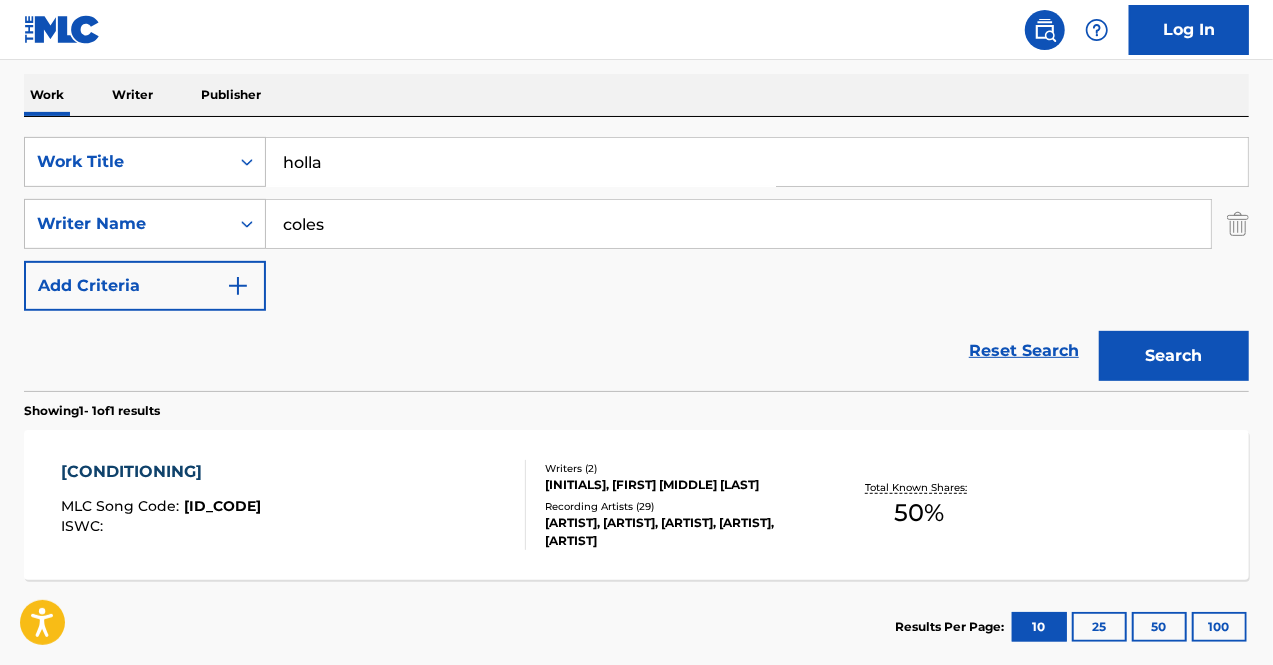 click on "Work Writer Publisher" at bounding box center (636, 95) 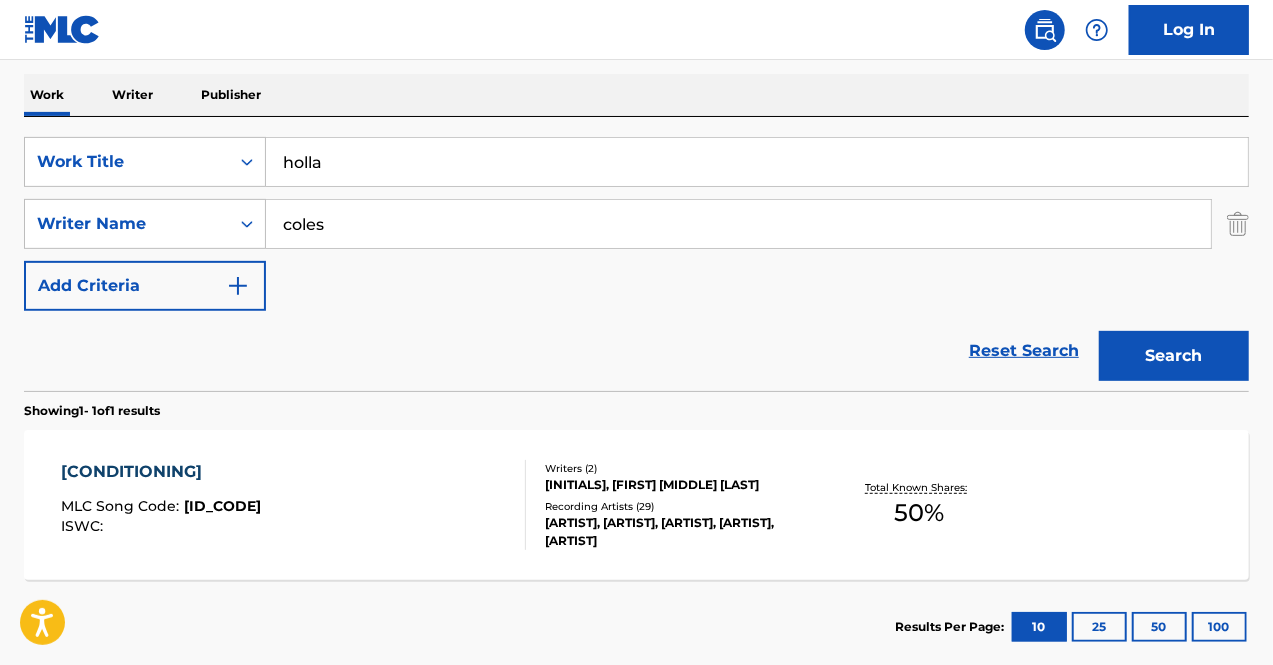 click on "Search" at bounding box center [1174, 356] 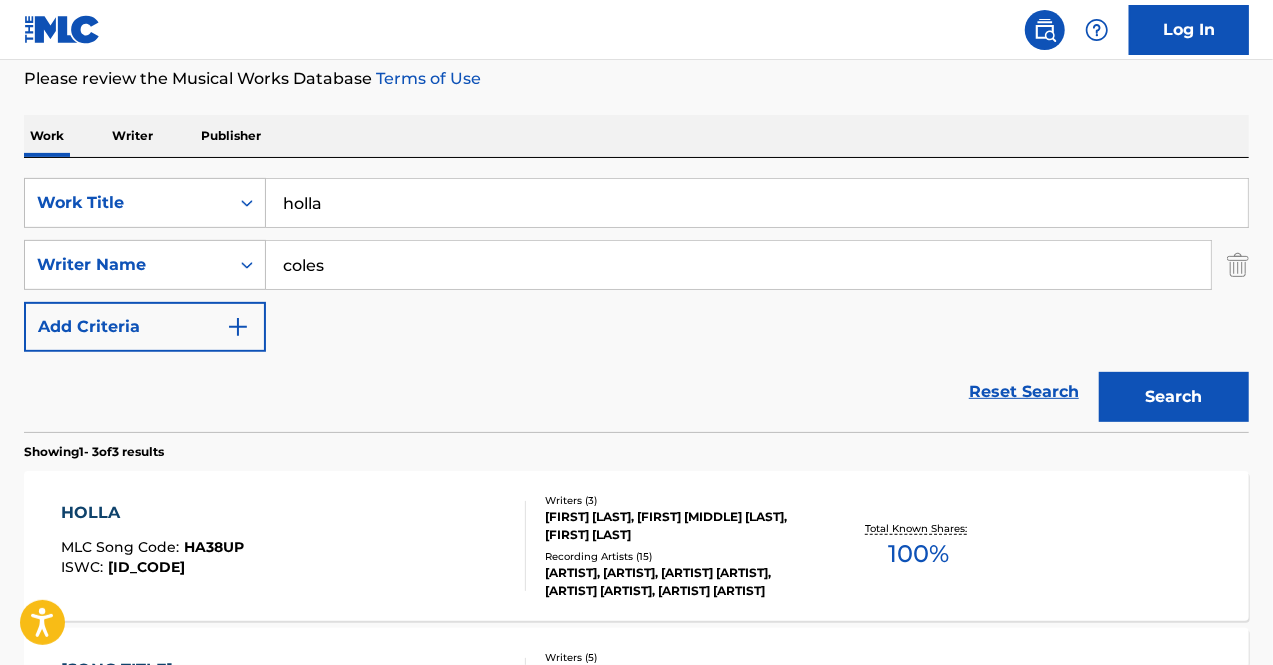 scroll, scrollTop: 308, scrollLeft: 0, axis: vertical 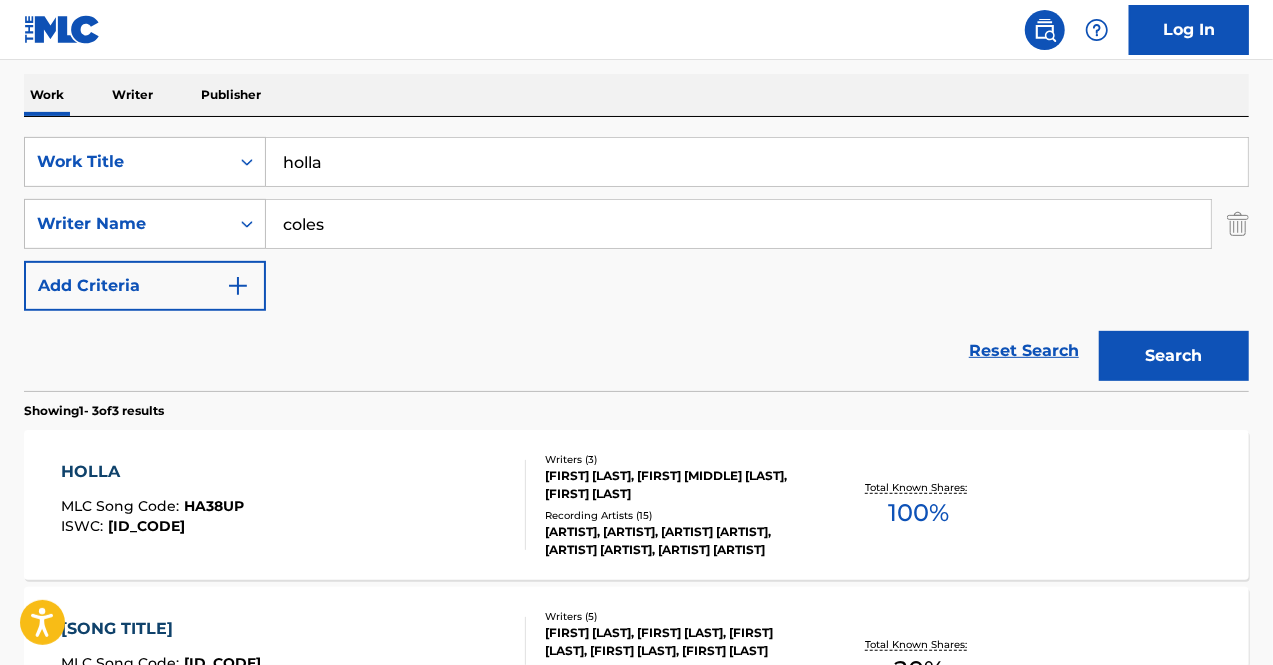 click on "[SONG TITLE] [MLC] [ISWC]" at bounding box center (294, 505) 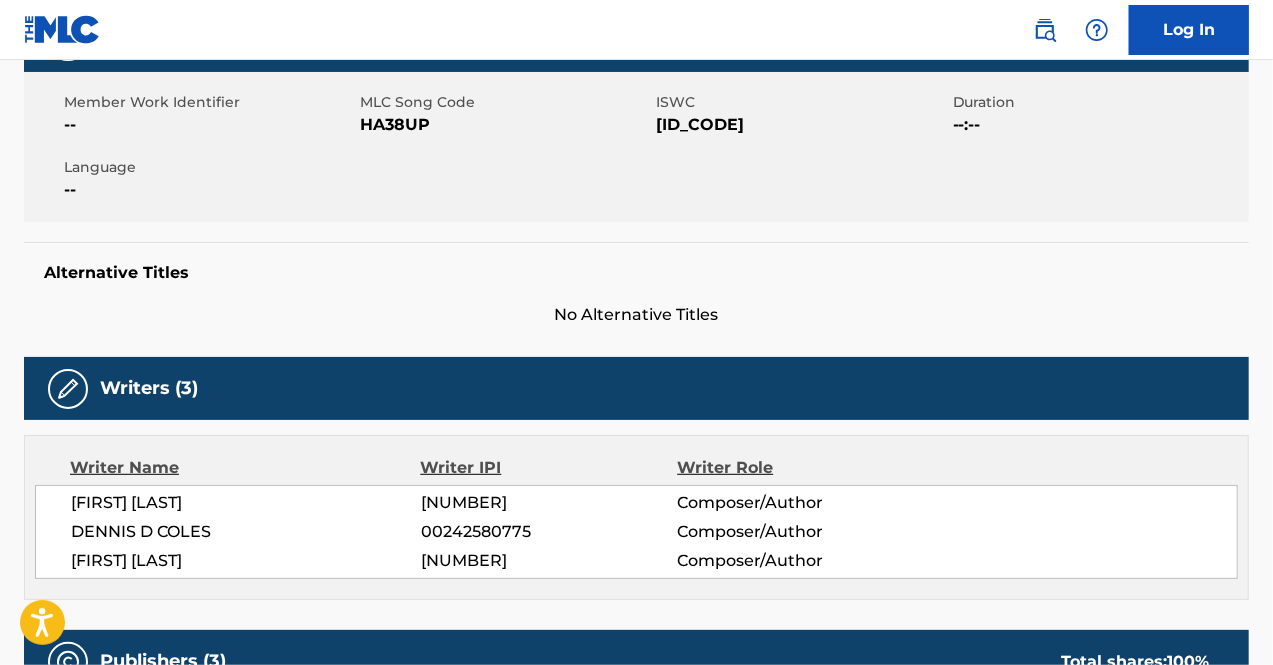 scroll, scrollTop: 0, scrollLeft: 0, axis: both 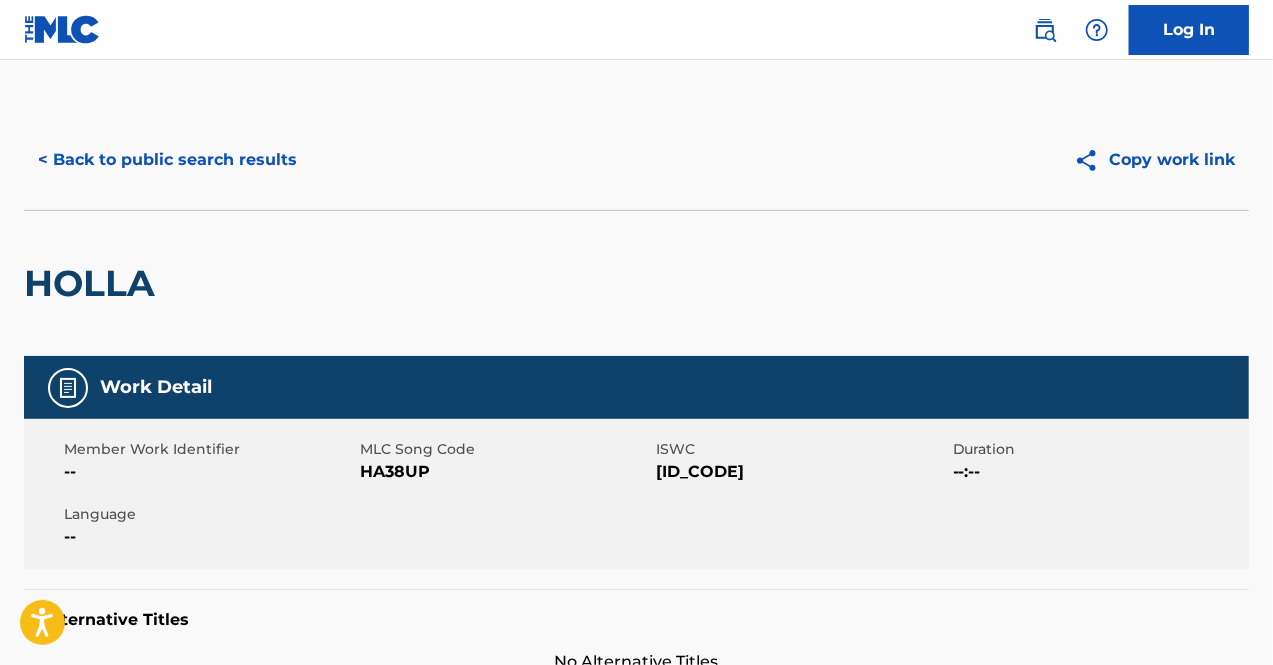 click on "< Back to public search results Copy work link" at bounding box center (636, 160) 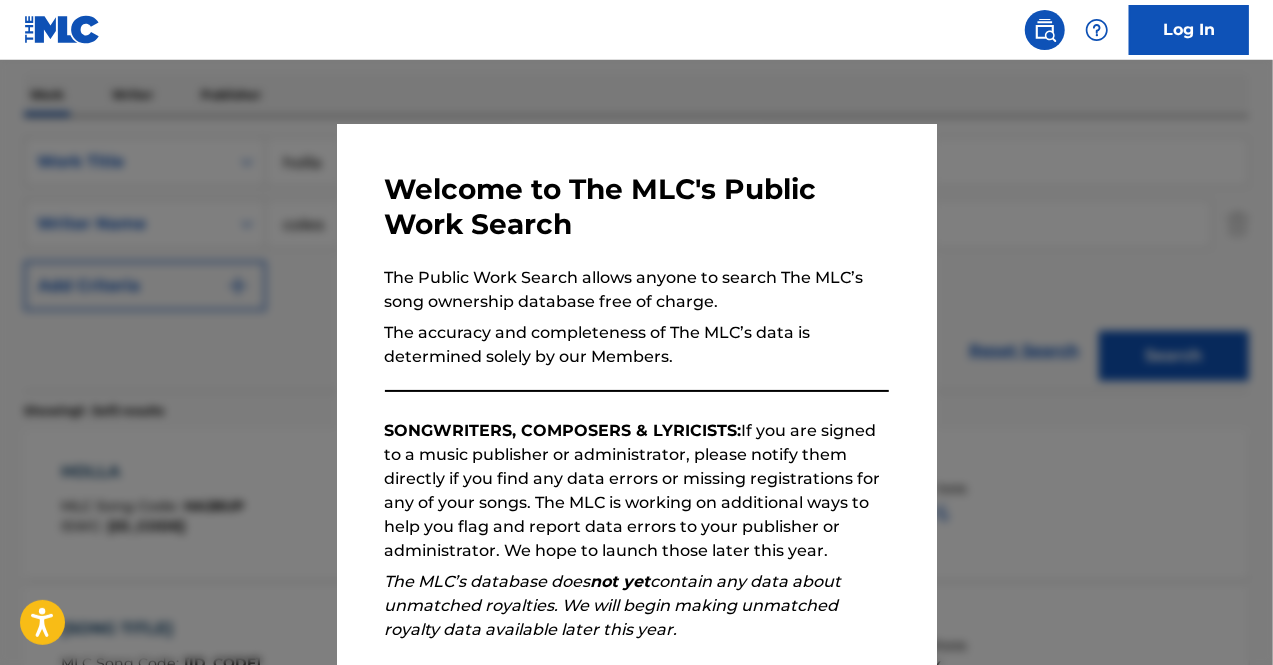 click at bounding box center (636, 392) 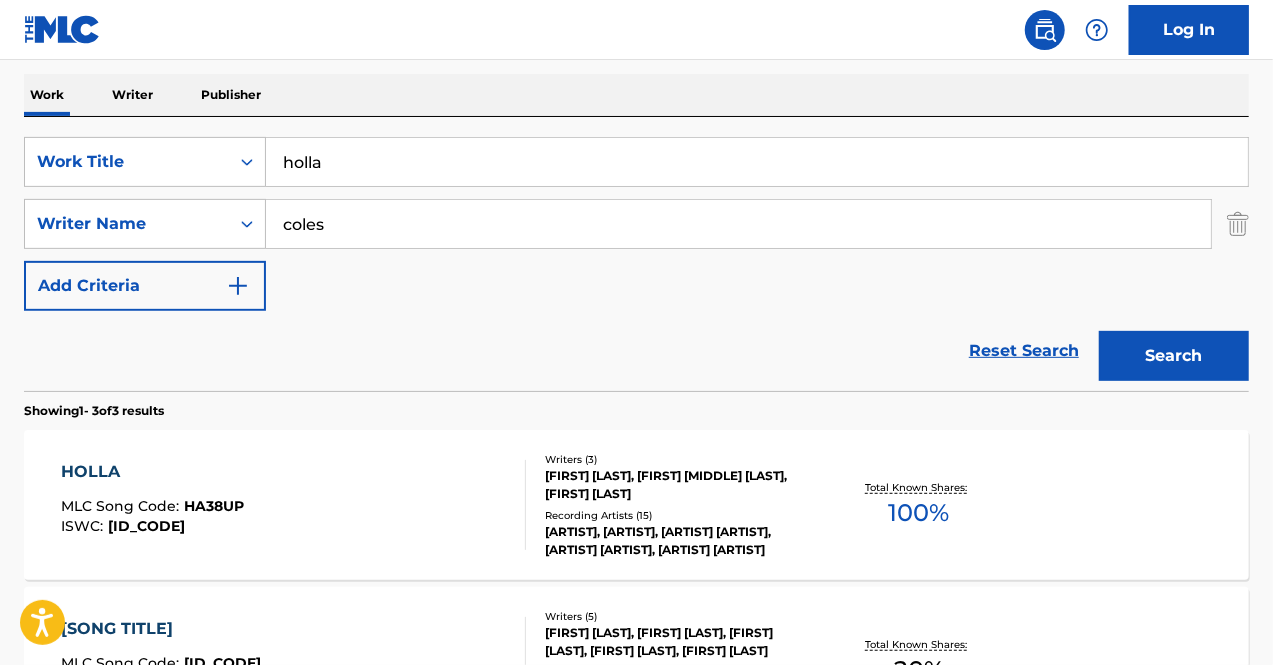 drag, startPoint x: 220, startPoint y: 139, endPoint x: 86, endPoint y: 133, distance: 134.13426 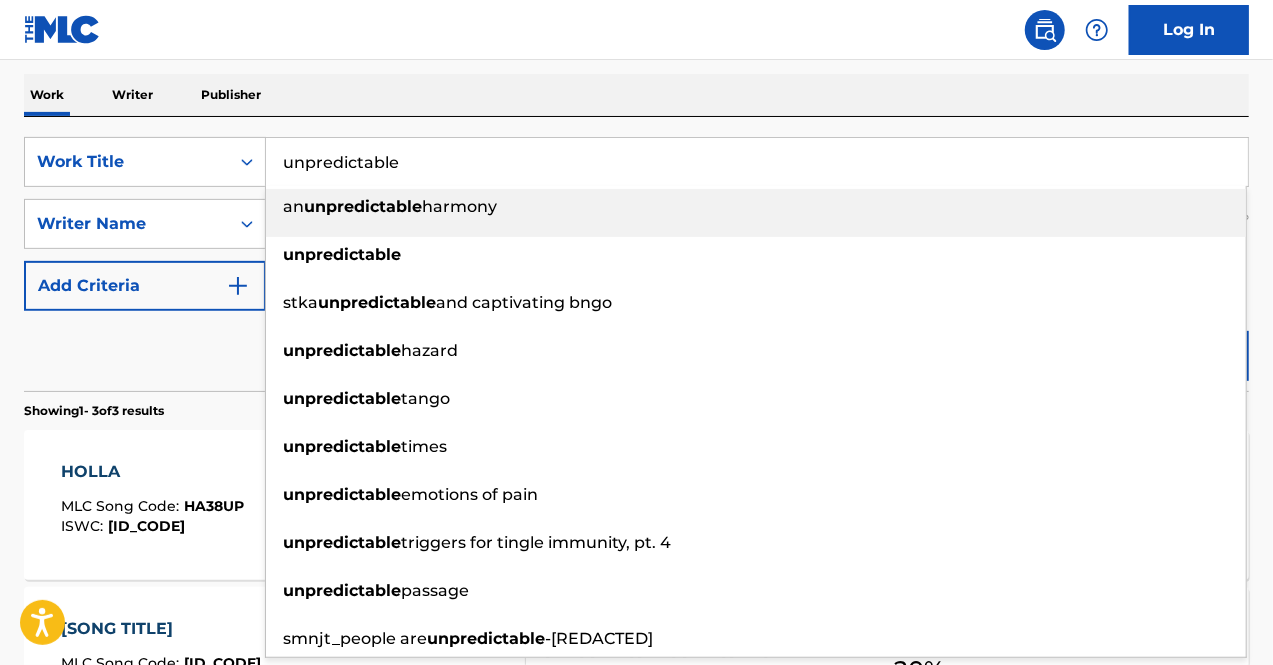type on "unpredictable" 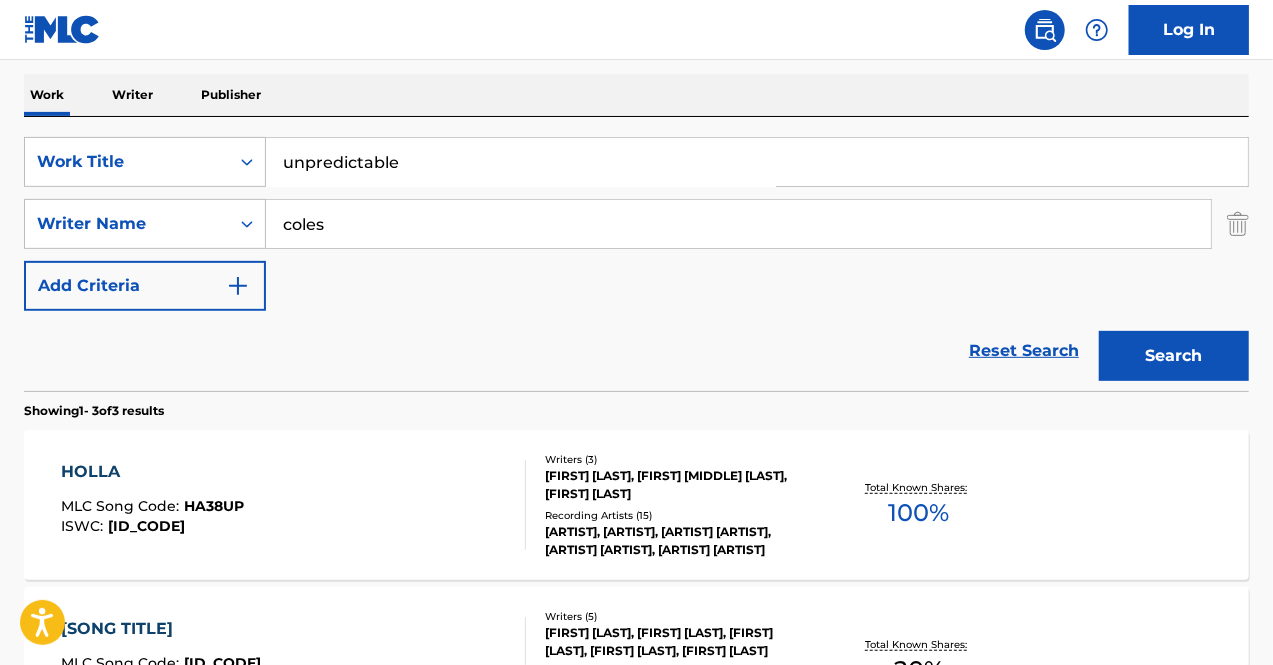 click on "Search" at bounding box center (1174, 356) 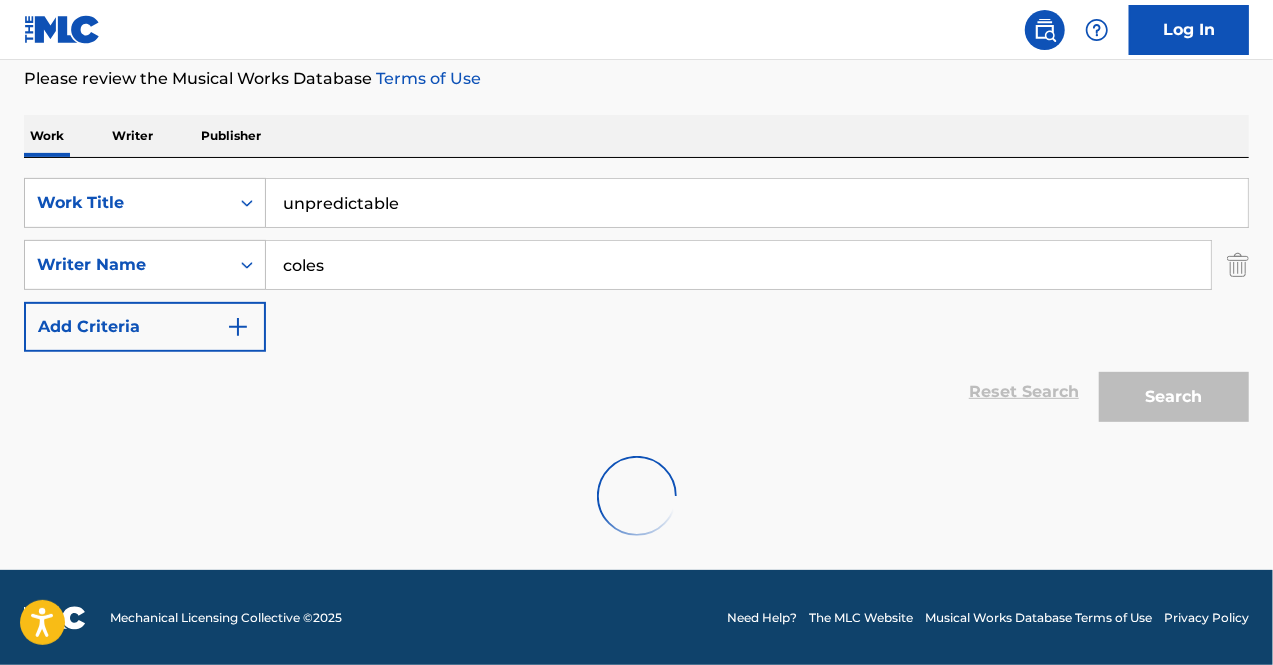 scroll, scrollTop: 308, scrollLeft: 0, axis: vertical 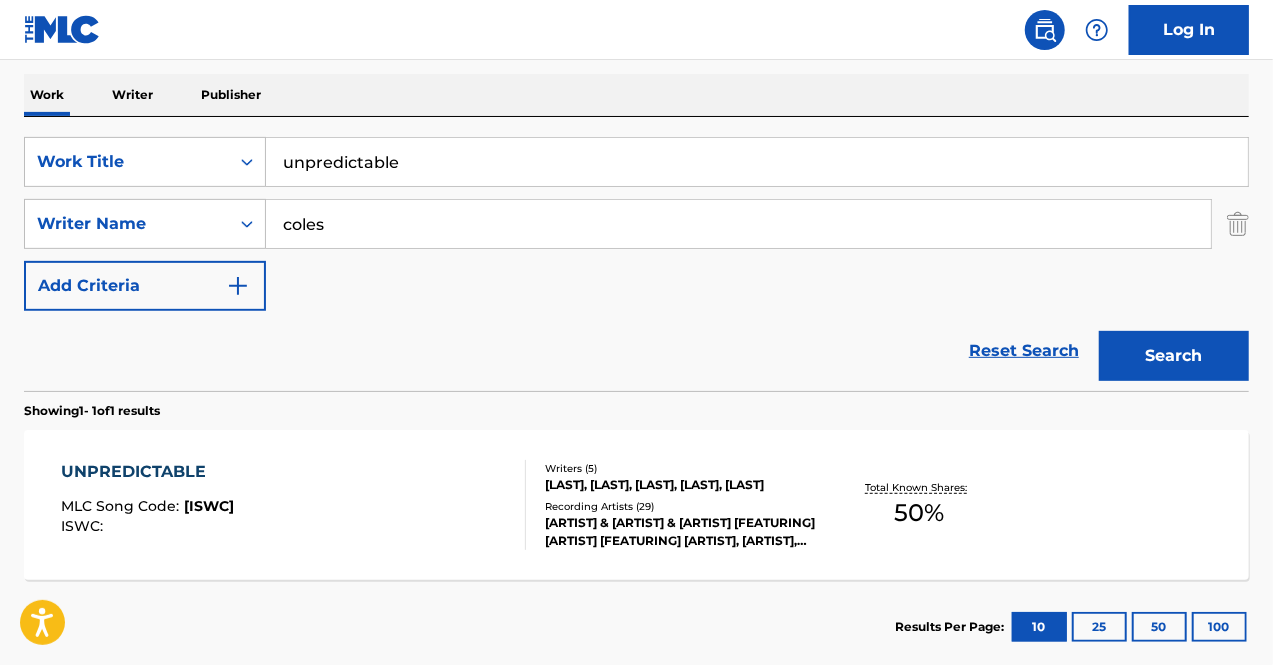 click on "[LAST] [MLC] [ISWC] Writers ( 5 ) [LAST], [LAST], [LAST], [LAST], [LAST] Recording Artists ( 29 ) [ARTIST] & [ARTIST] & [ARTIST] [FEATURING] [ARTIST] [FEATURING] [ARTIST], [ARTIST], [ARTIST], [ARTIST] & [ARTIST] [FEATURING] [ARTIST] & [ARTIST], [ARTIST], [ARTIST], [ARTIST], [ARTIST], [ARTIST], [ARTIST], [ARTIST], [ARTIST] Total Known Shares: 50 %" at bounding box center [636, 505] 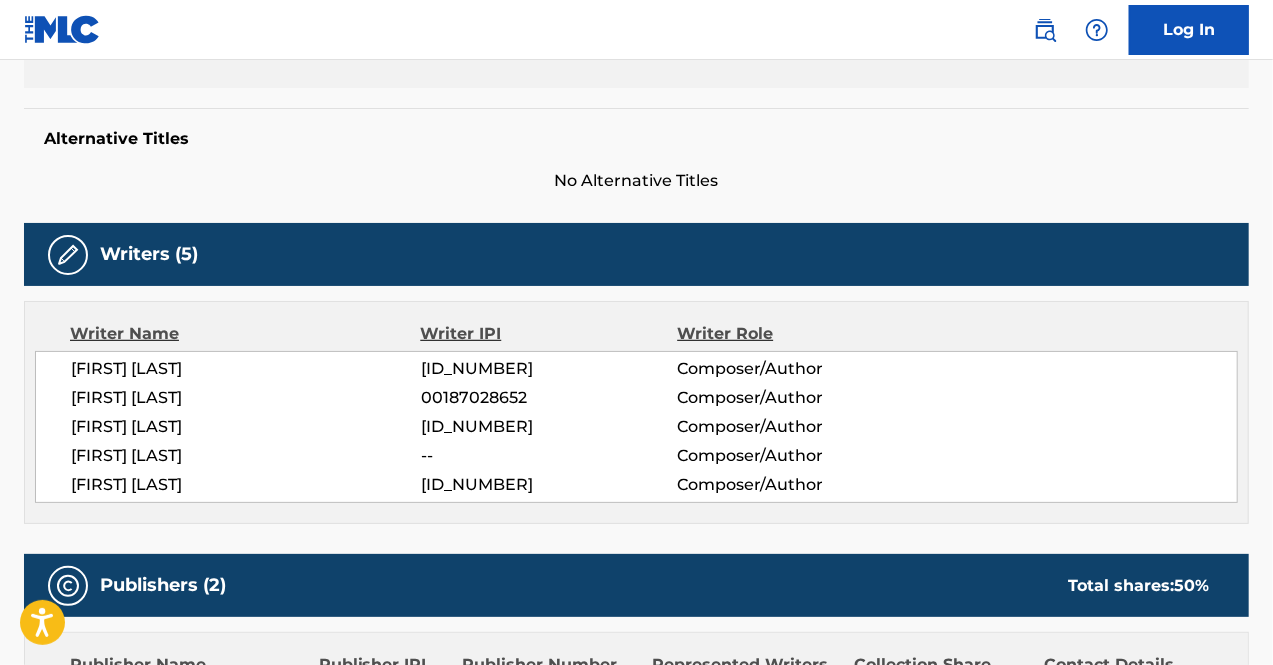scroll, scrollTop: 480, scrollLeft: 0, axis: vertical 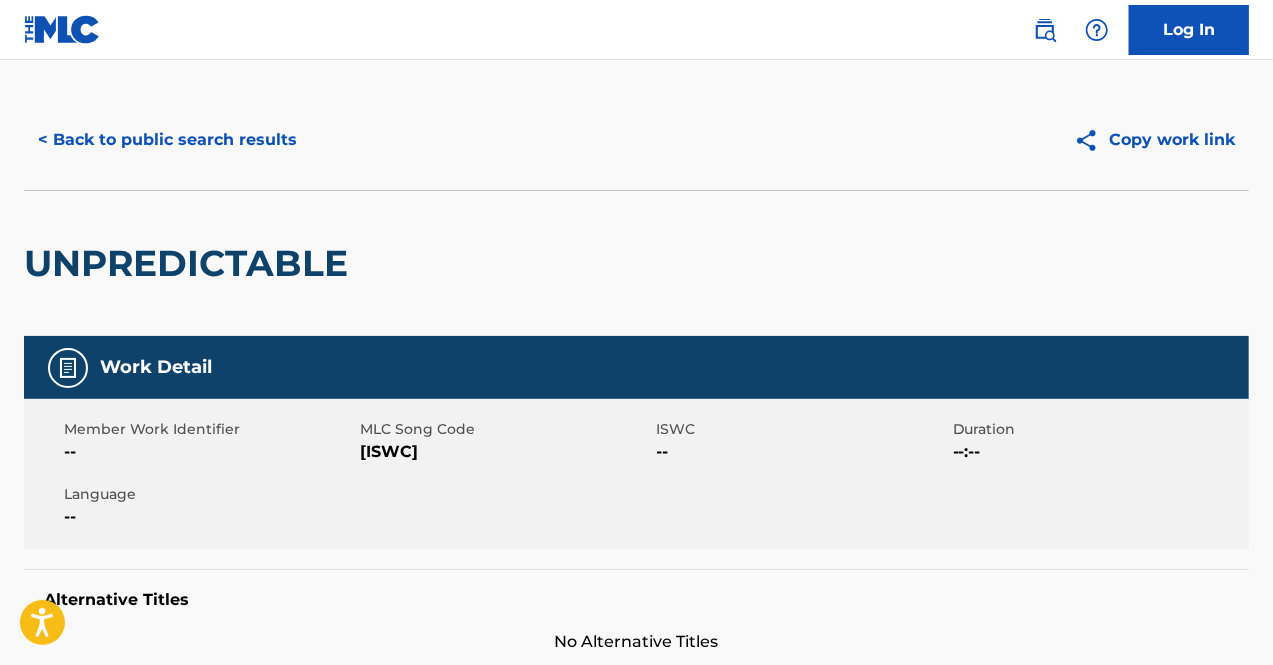 click on "< Back to public search results" at bounding box center (167, 140) 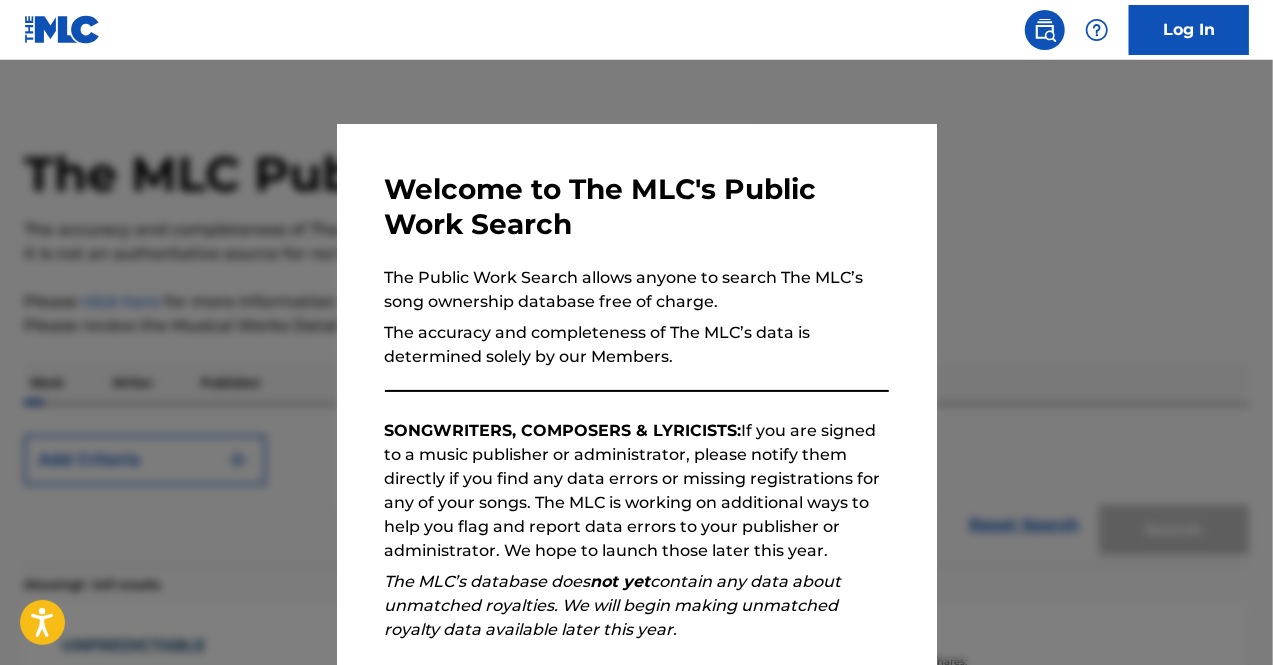 scroll, scrollTop: 308, scrollLeft: 0, axis: vertical 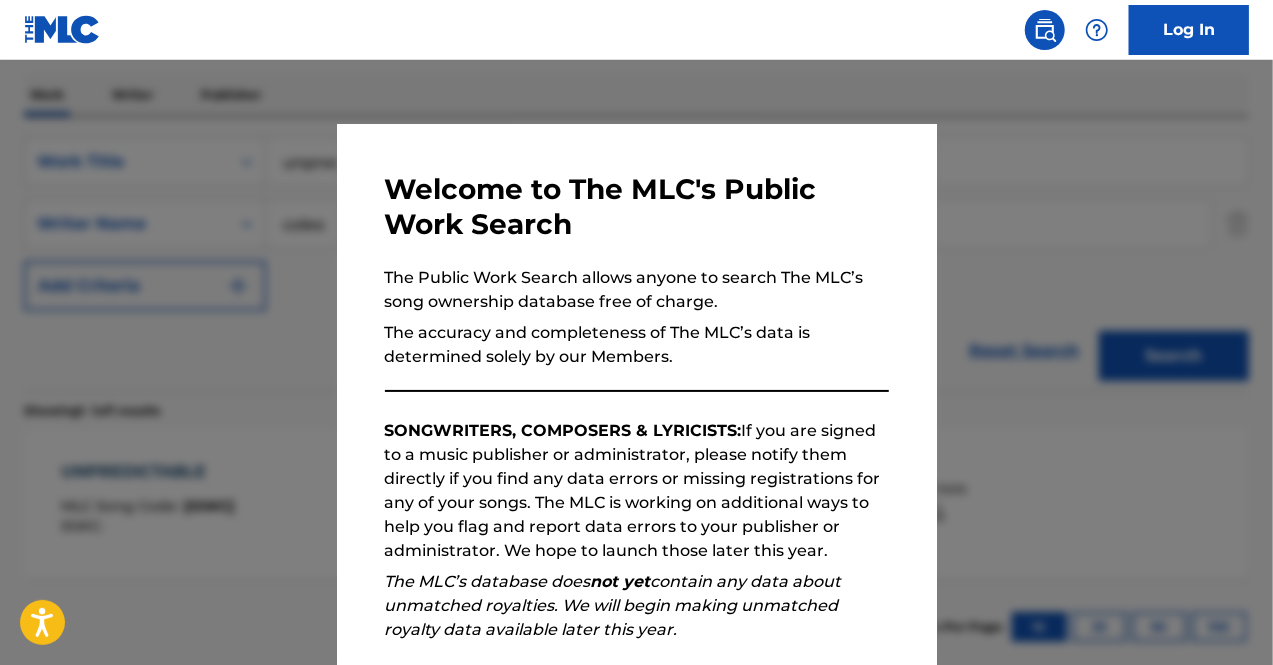click at bounding box center (636, 392) 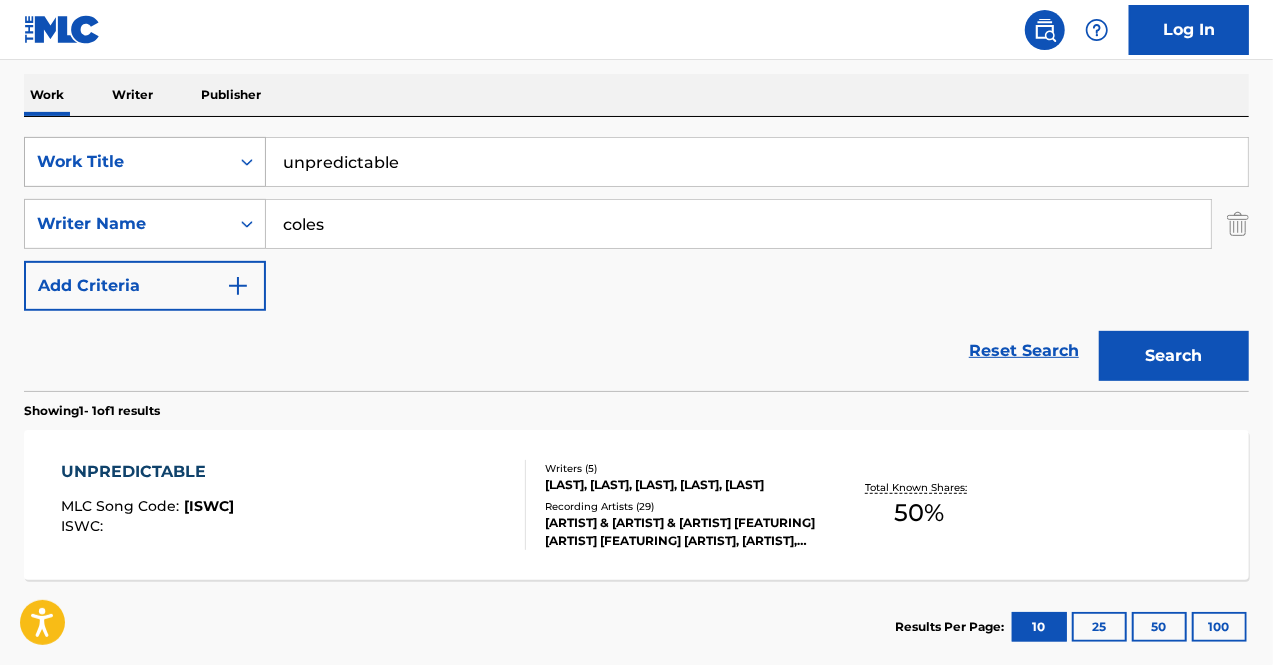 drag, startPoint x: 444, startPoint y: 160, endPoint x: 106, endPoint y: 161, distance: 338.00146 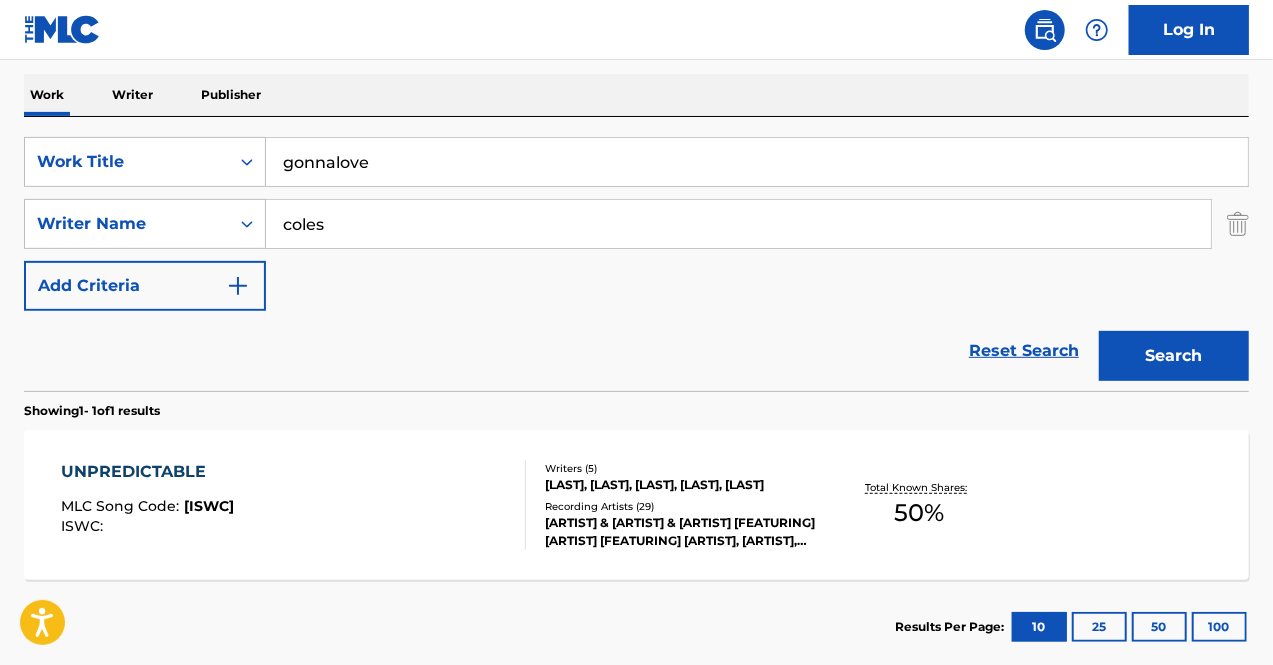 click on "gonnalove" at bounding box center (757, 162) 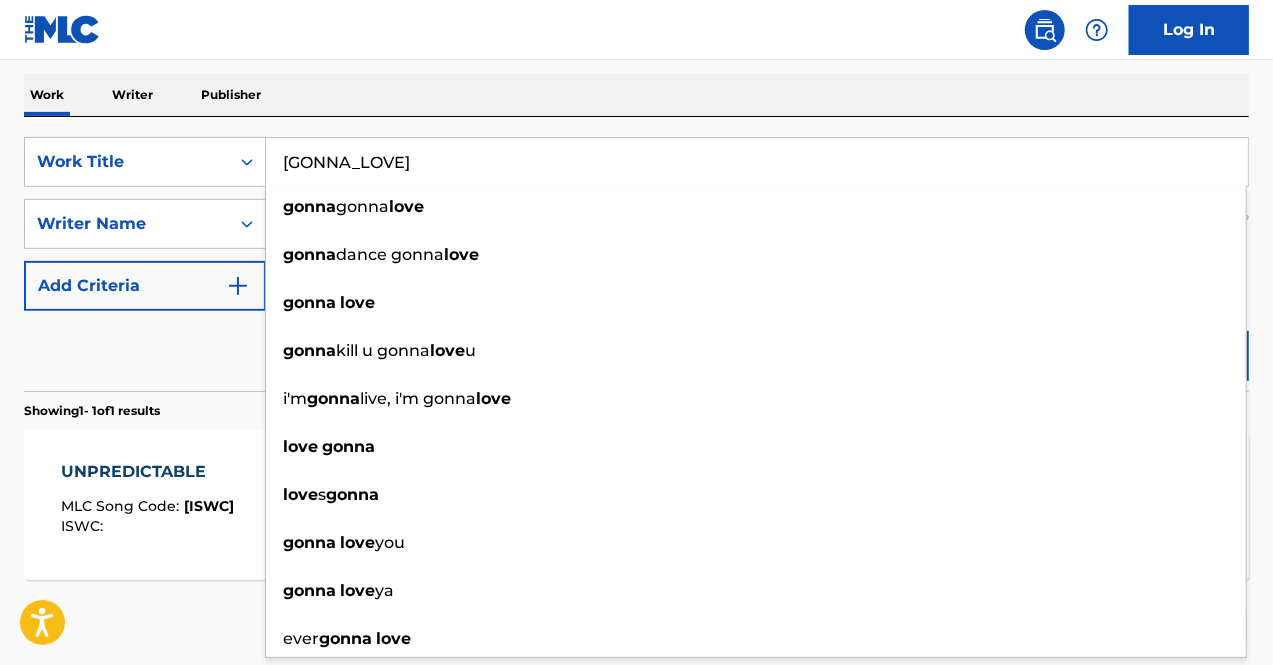 type on "[GONNA_LOVE]" 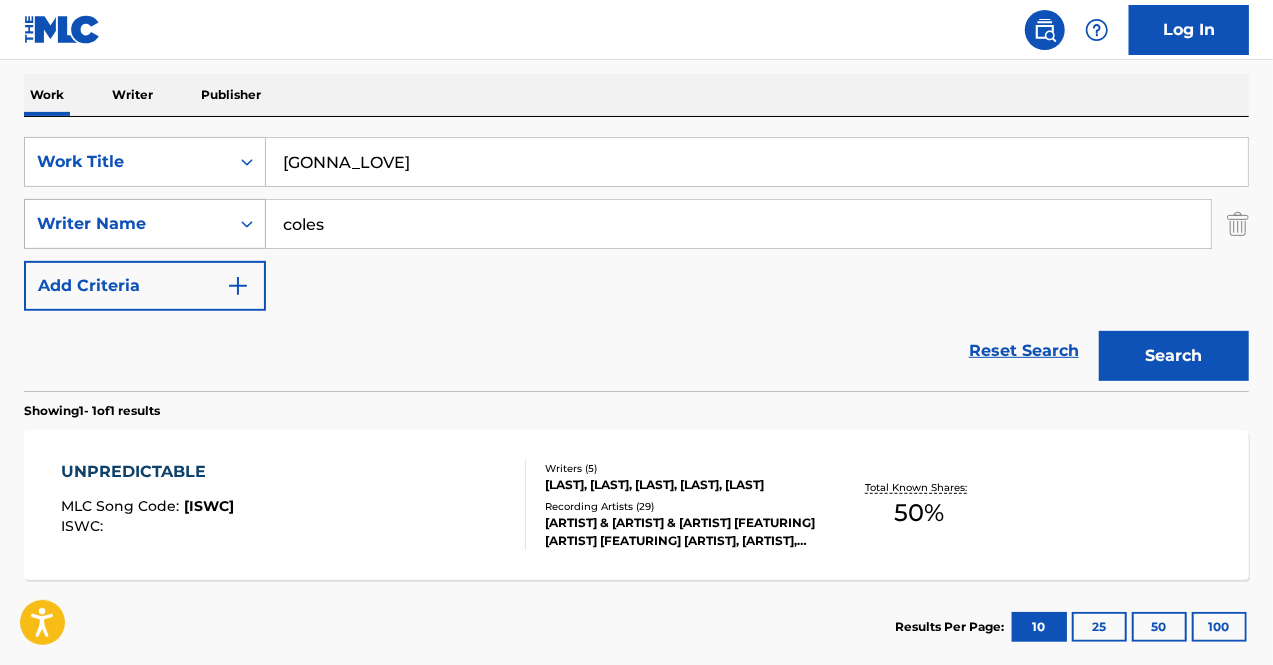 drag, startPoint x: 432, startPoint y: 235, endPoint x: 221, endPoint y: 231, distance: 211.03792 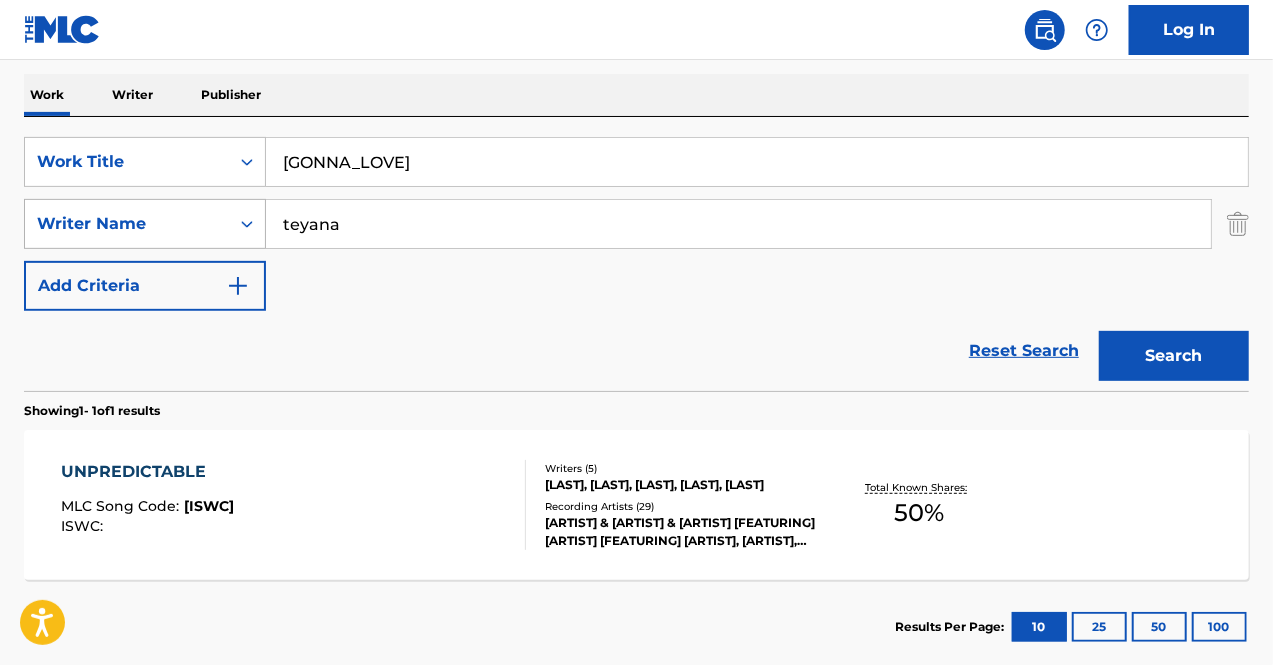 type on "teyana" 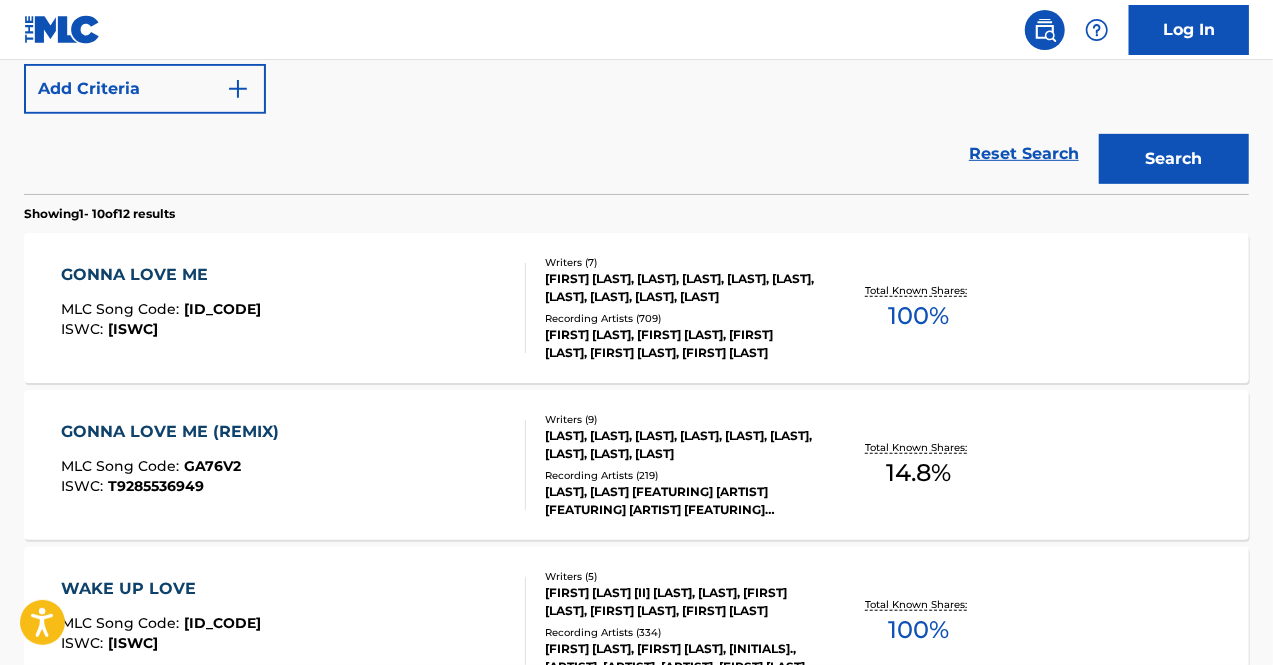 scroll, scrollTop: 506, scrollLeft: 0, axis: vertical 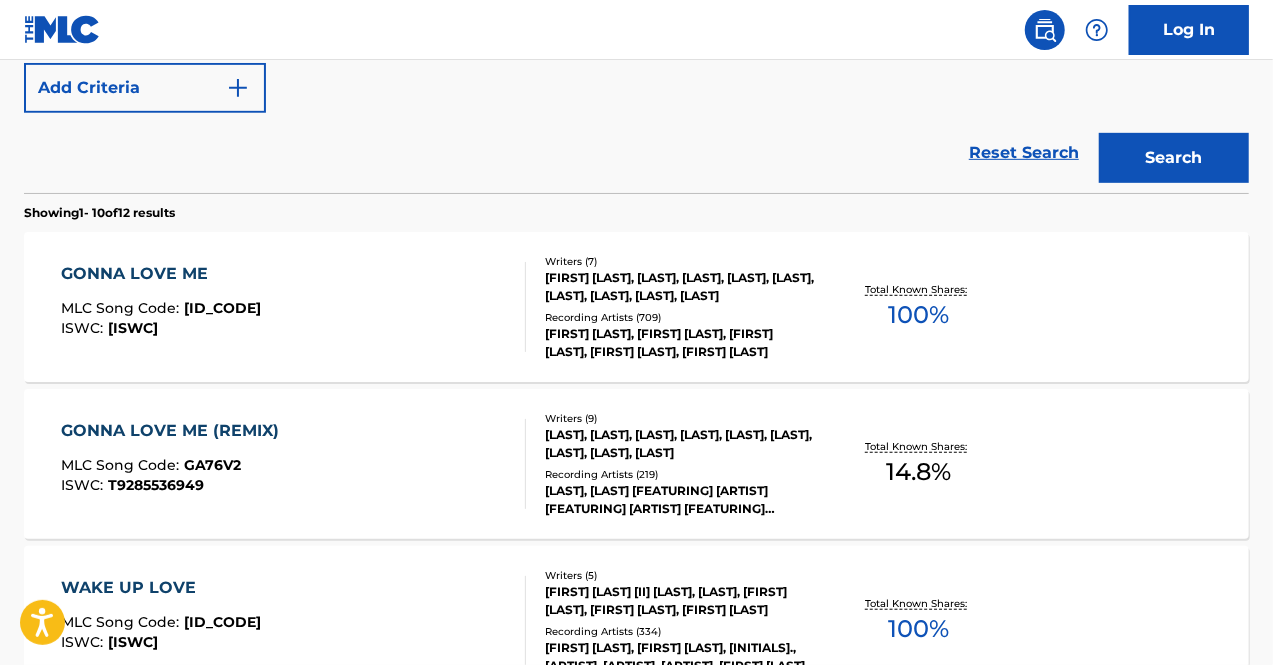 click on "[SONG_TITLE] MLC Song Code : [ID_CODE] ISWC : [ID_CODE]" at bounding box center (294, 307) 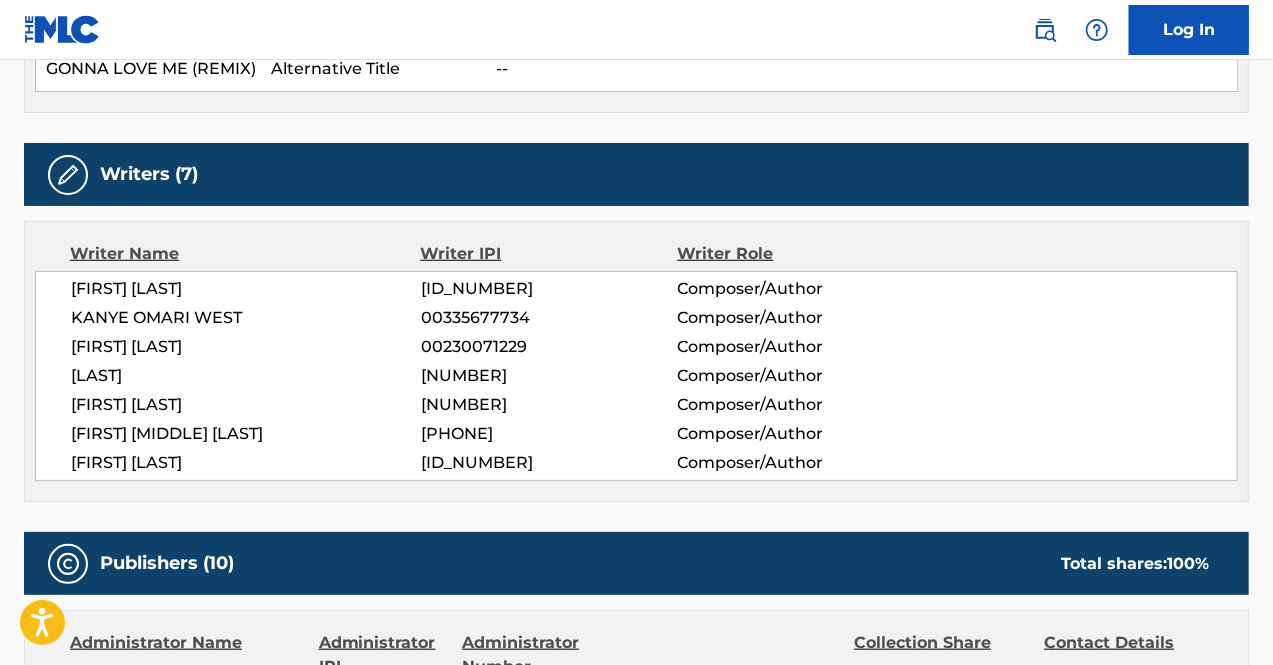 scroll, scrollTop: 652, scrollLeft: 0, axis: vertical 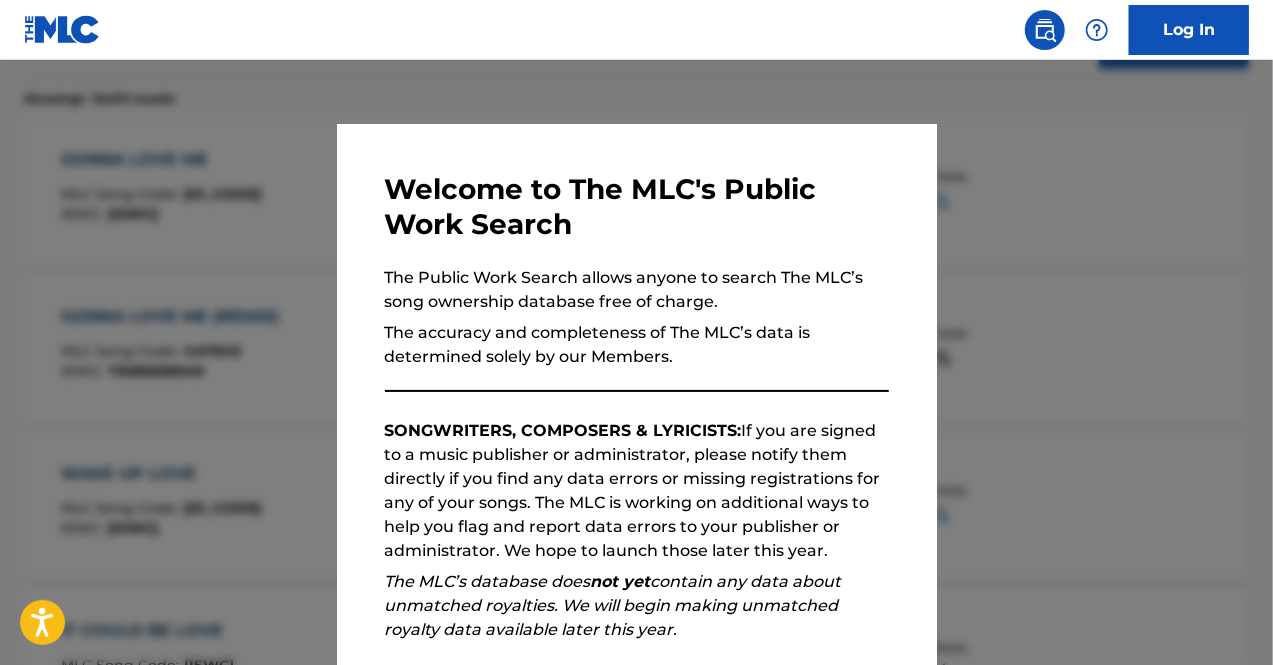 click at bounding box center (636, 392) 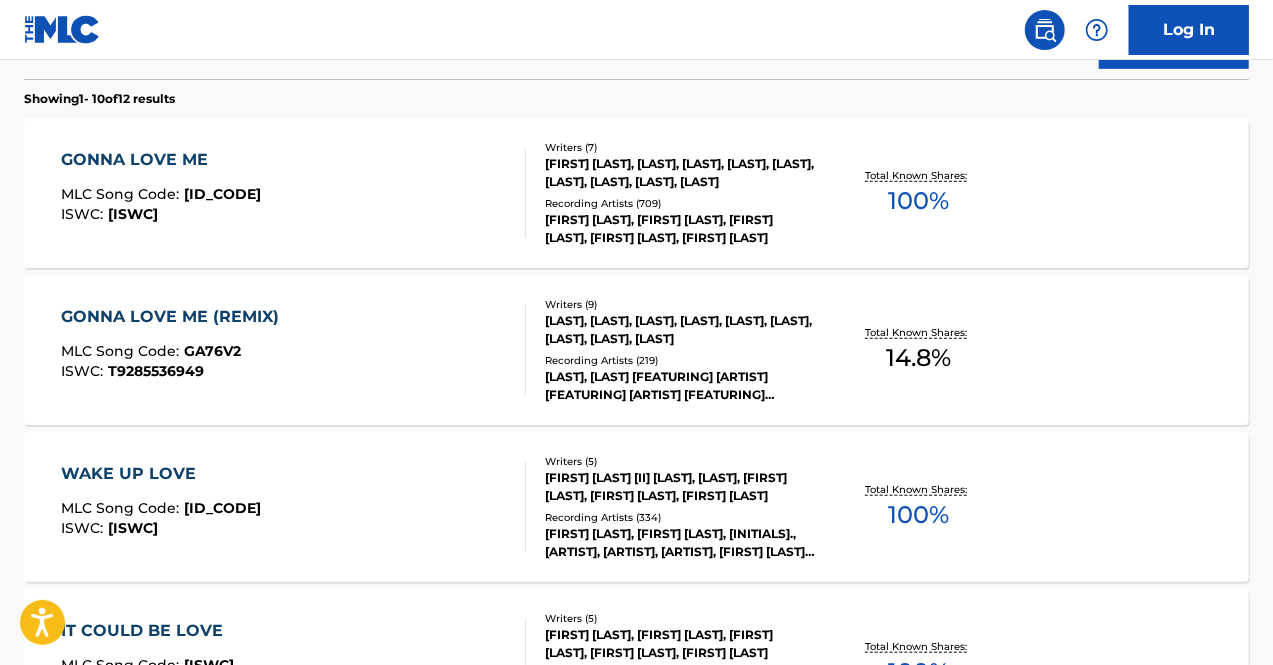 click on "[SONG TITLE] [MLC] [ISWC]" at bounding box center [294, 350] 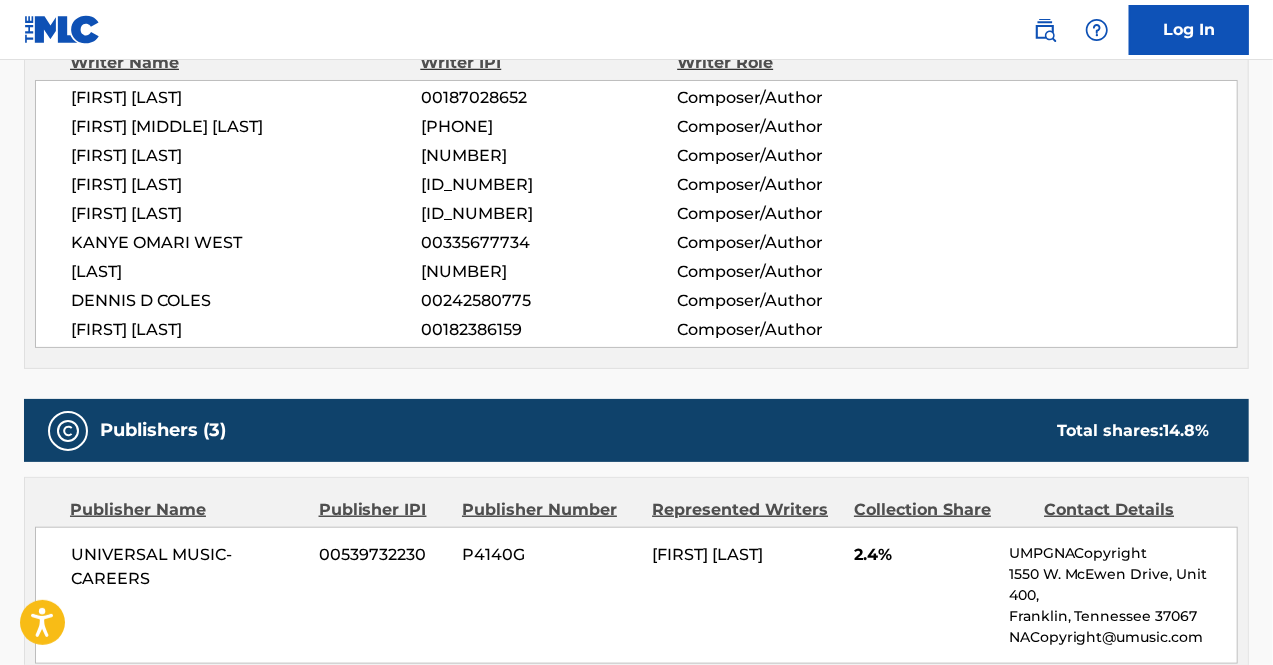 scroll, scrollTop: 738, scrollLeft: 0, axis: vertical 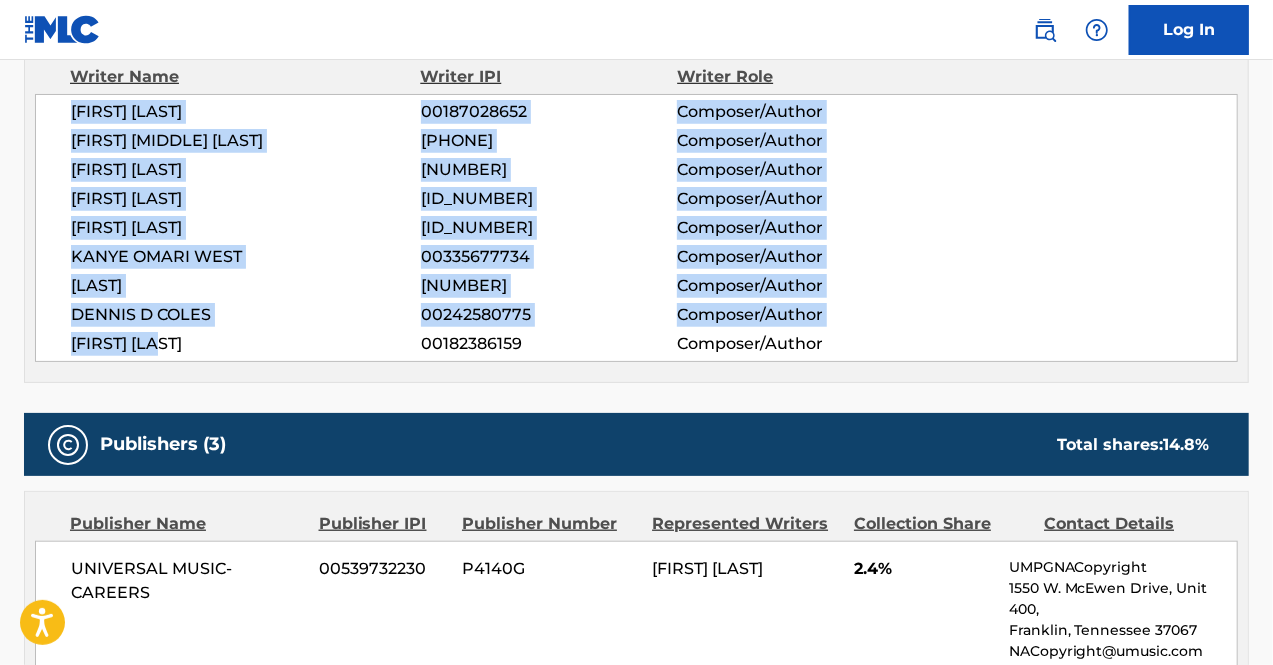 drag, startPoint x: 205, startPoint y: 339, endPoint x: 44, endPoint y: 121, distance: 271.0074 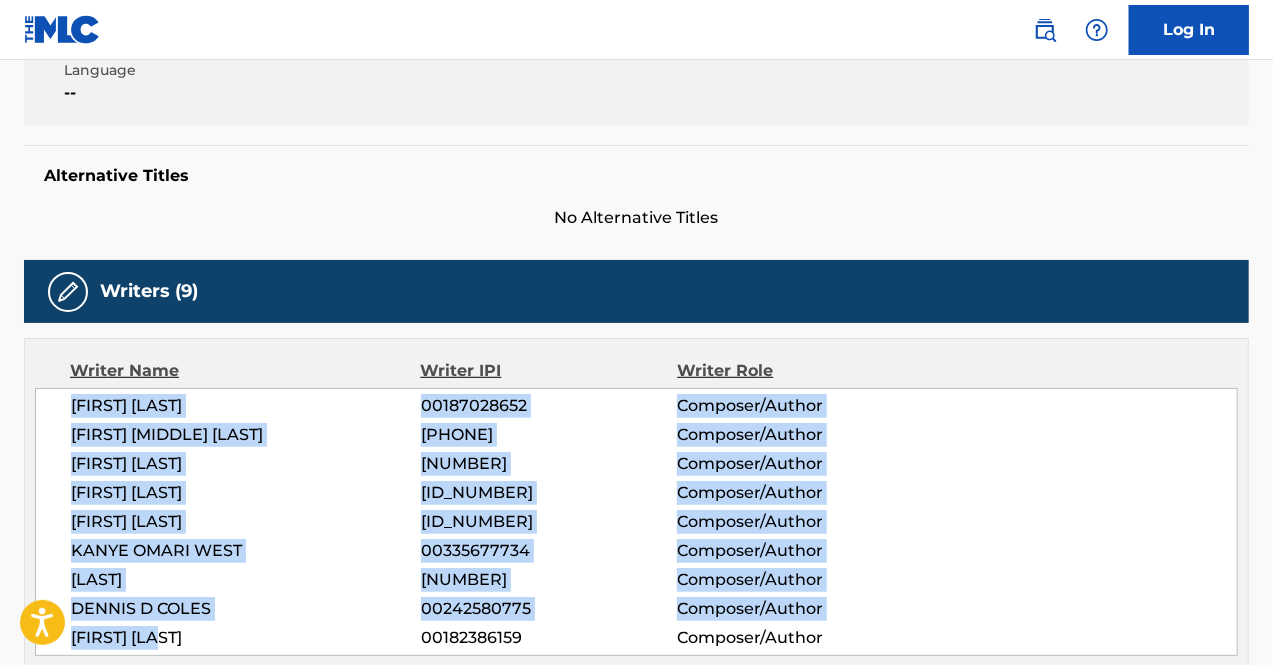 scroll, scrollTop: 414, scrollLeft: 0, axis: vertical 